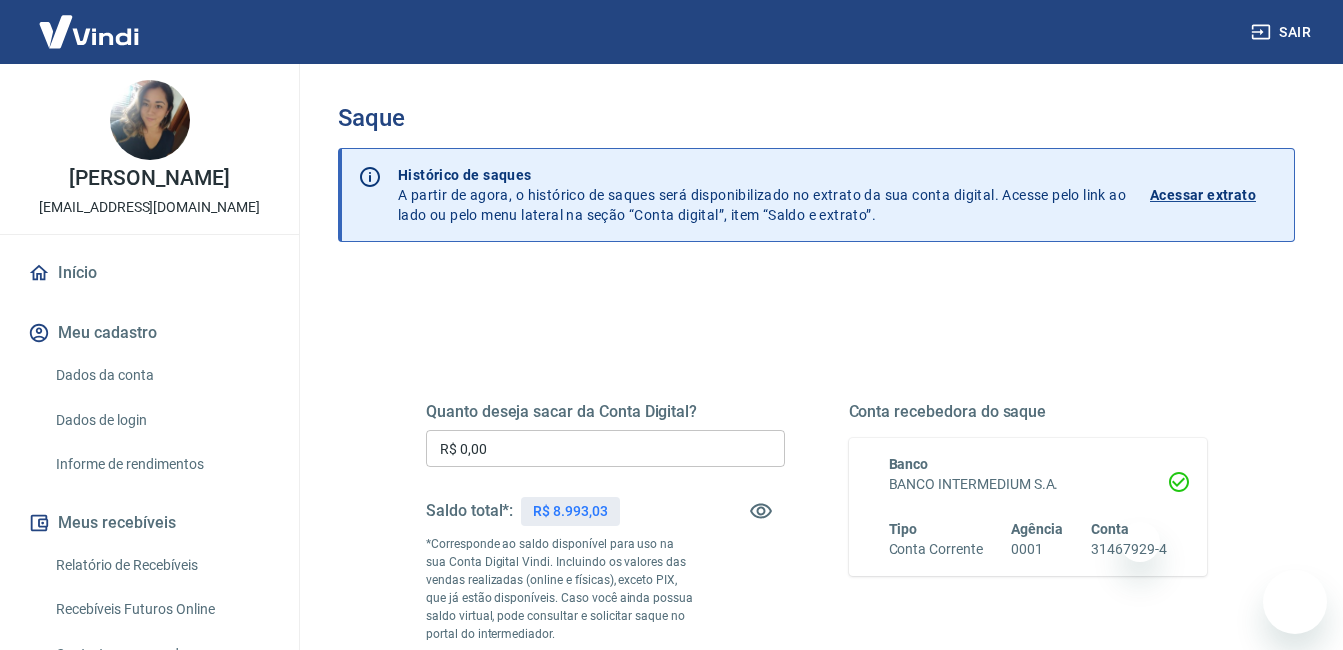 scroll, scrollTop: 561, scrollLeft: 0, axis: vertical 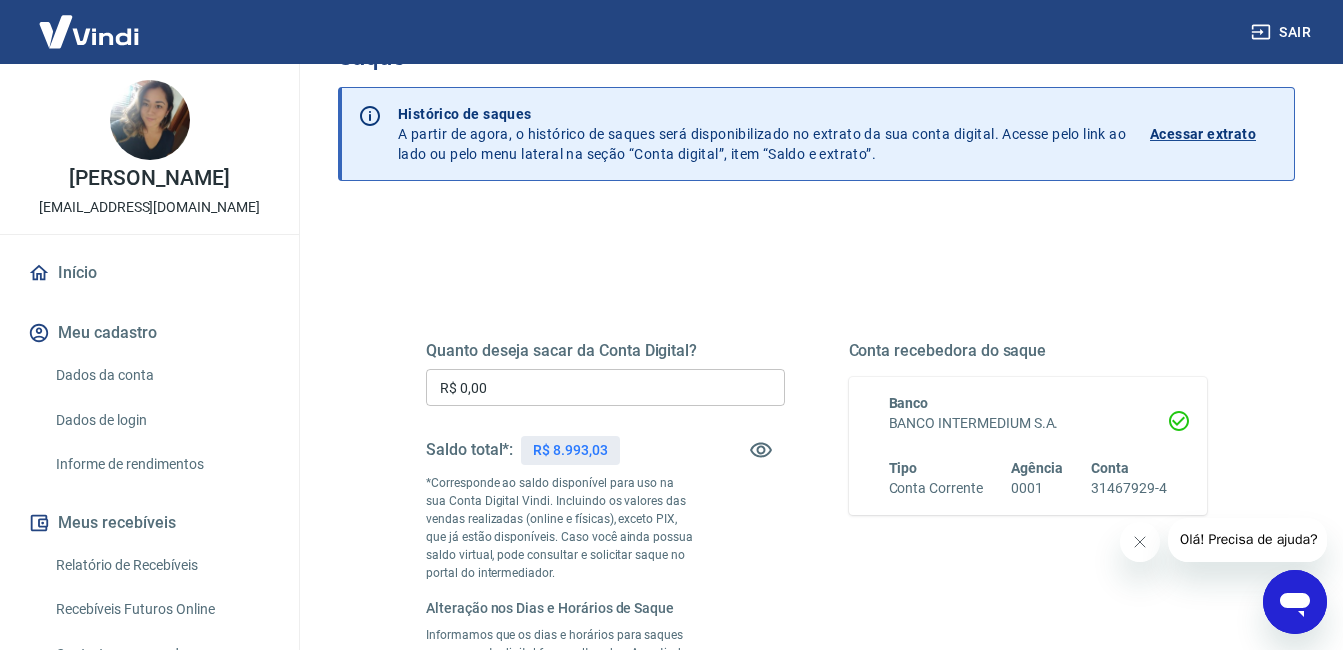 click on "R$ 0,00" at bounding box center (605, 387) 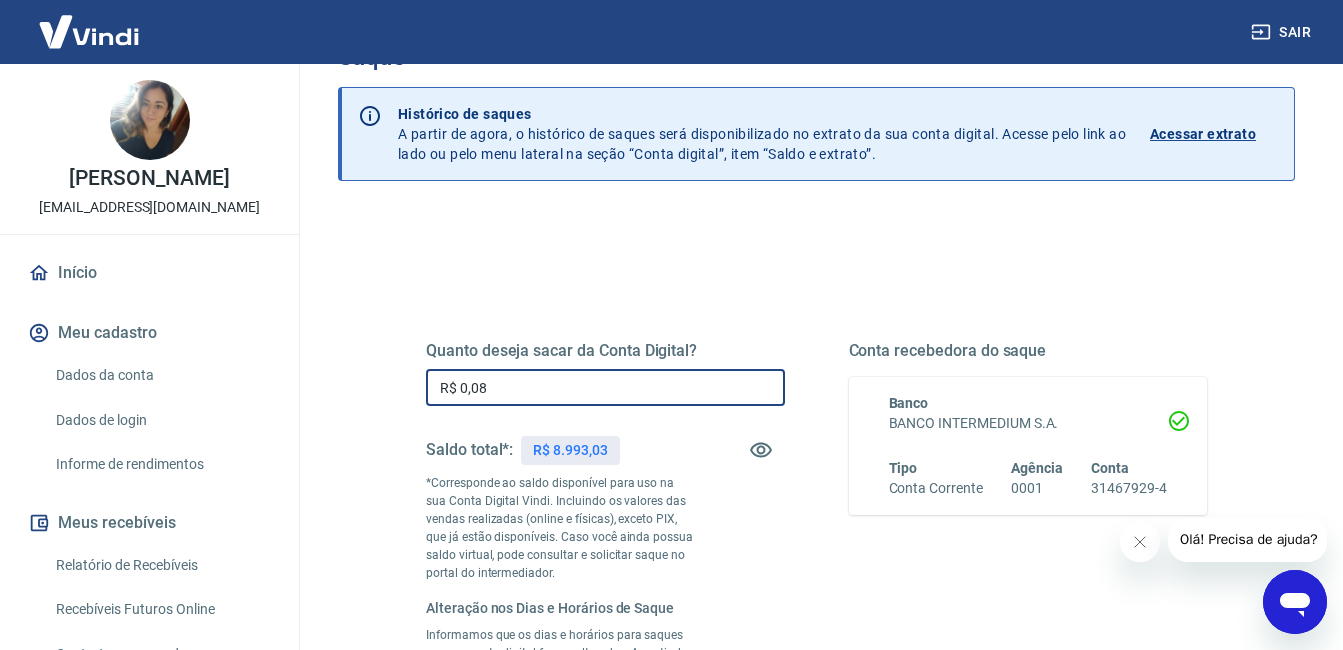 type on "R$ 0,00" 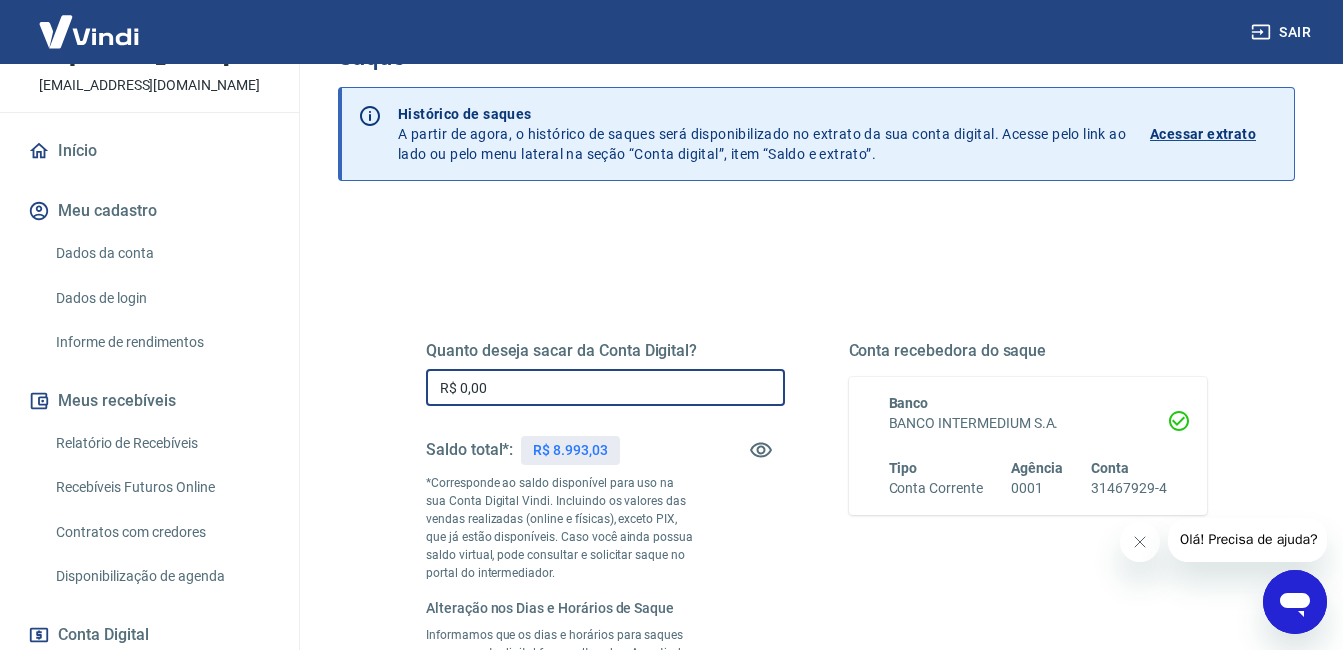 scroll, scrollTop: 300, scrollLeft: 0, axis: vertical 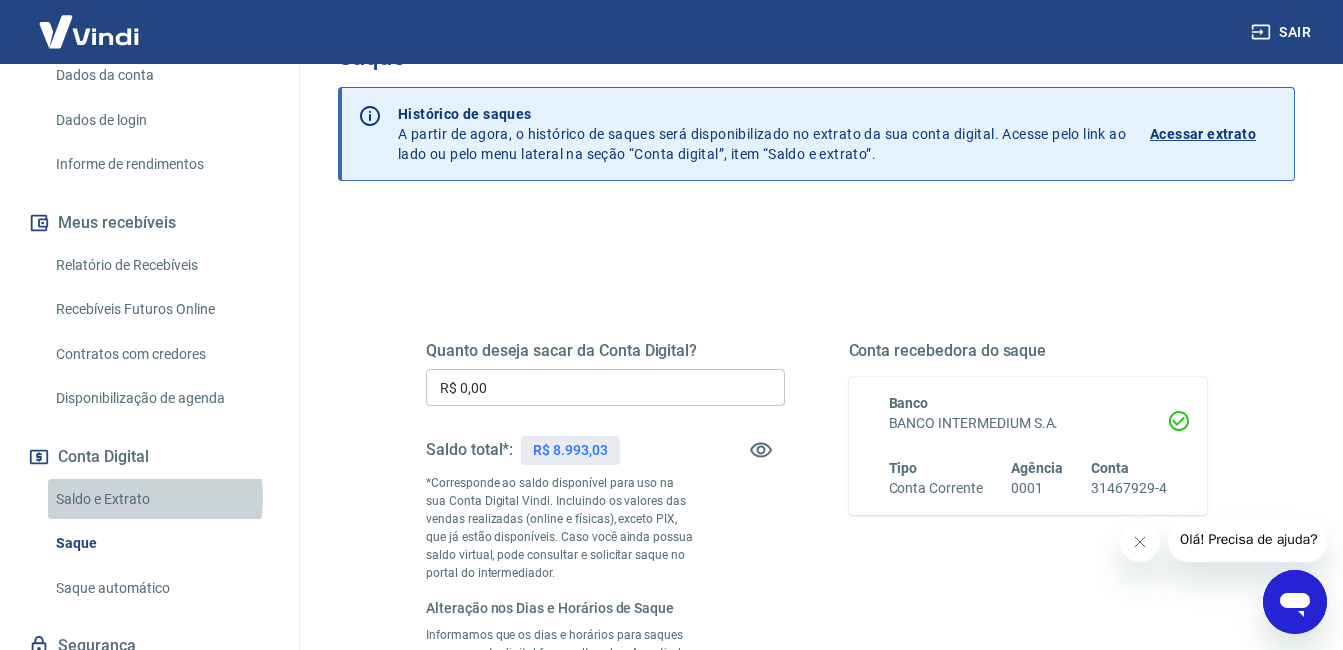 click on "Saldo e Extrato" at bounding box center (161, 499) 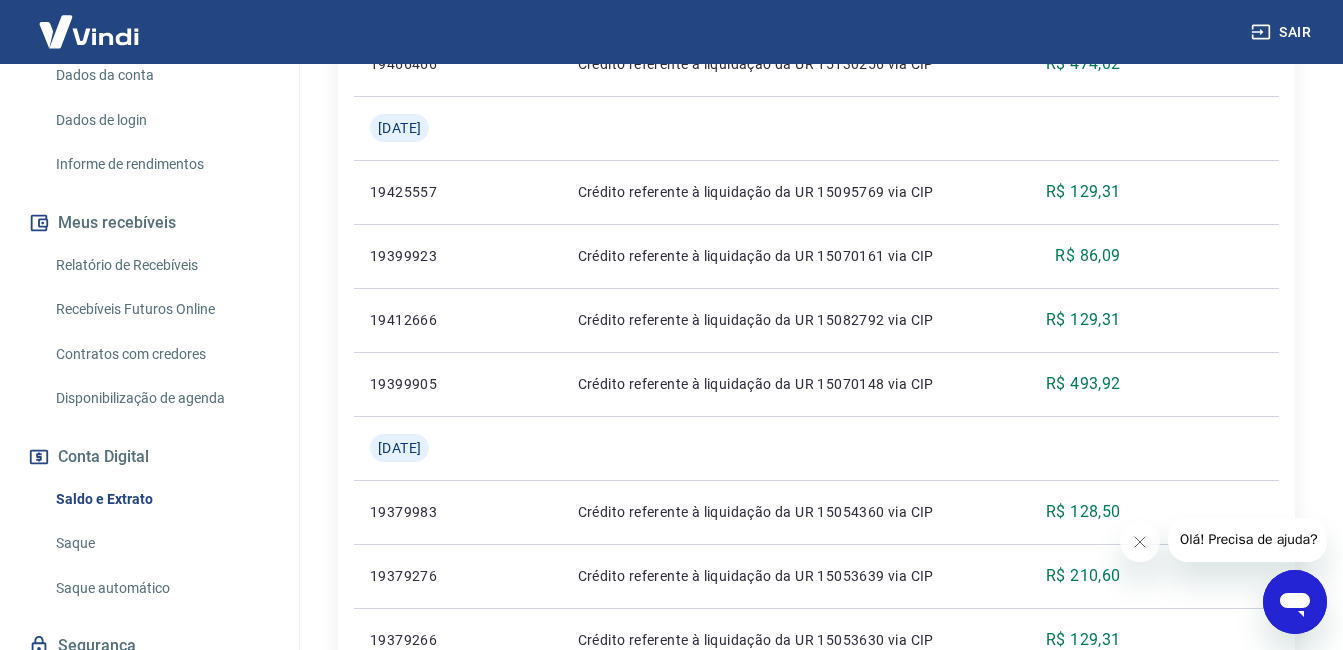 scroll, scrollTop: 1204, scrollLeft: 0, axis: vertical 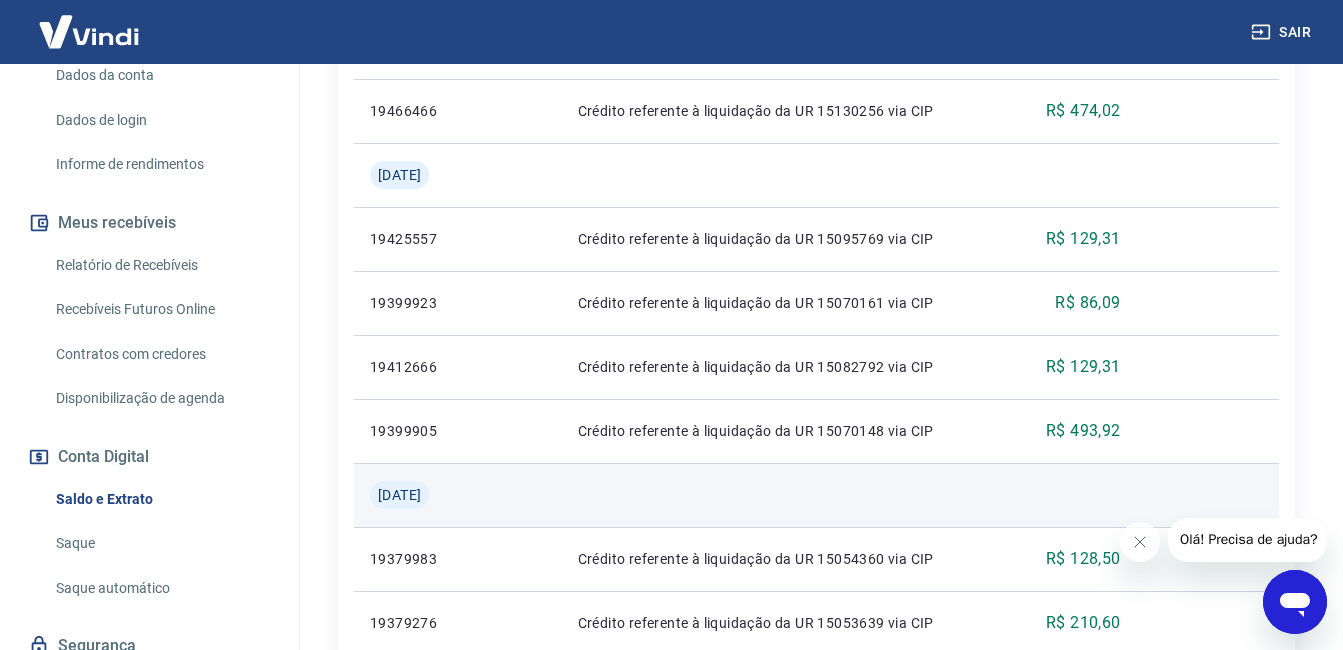 click at bounding box center [515, 495] 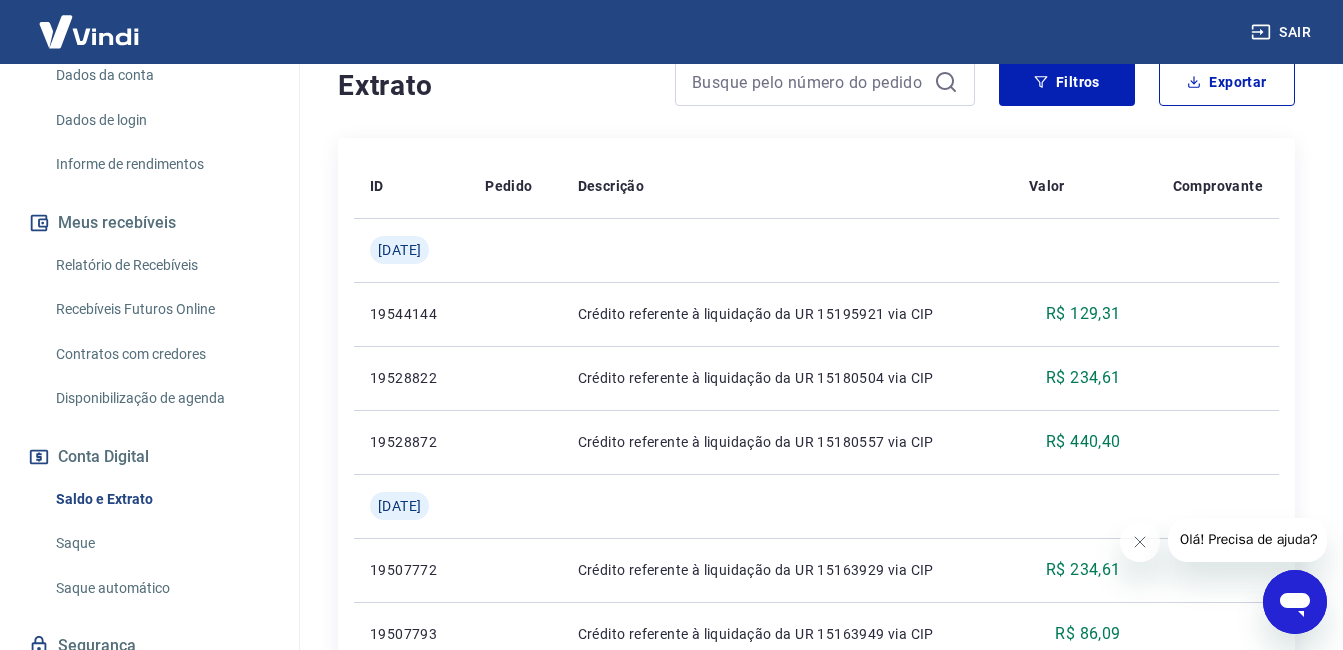 scroll, scrollTop: 404, scrollLeft: 0, axis: vertical 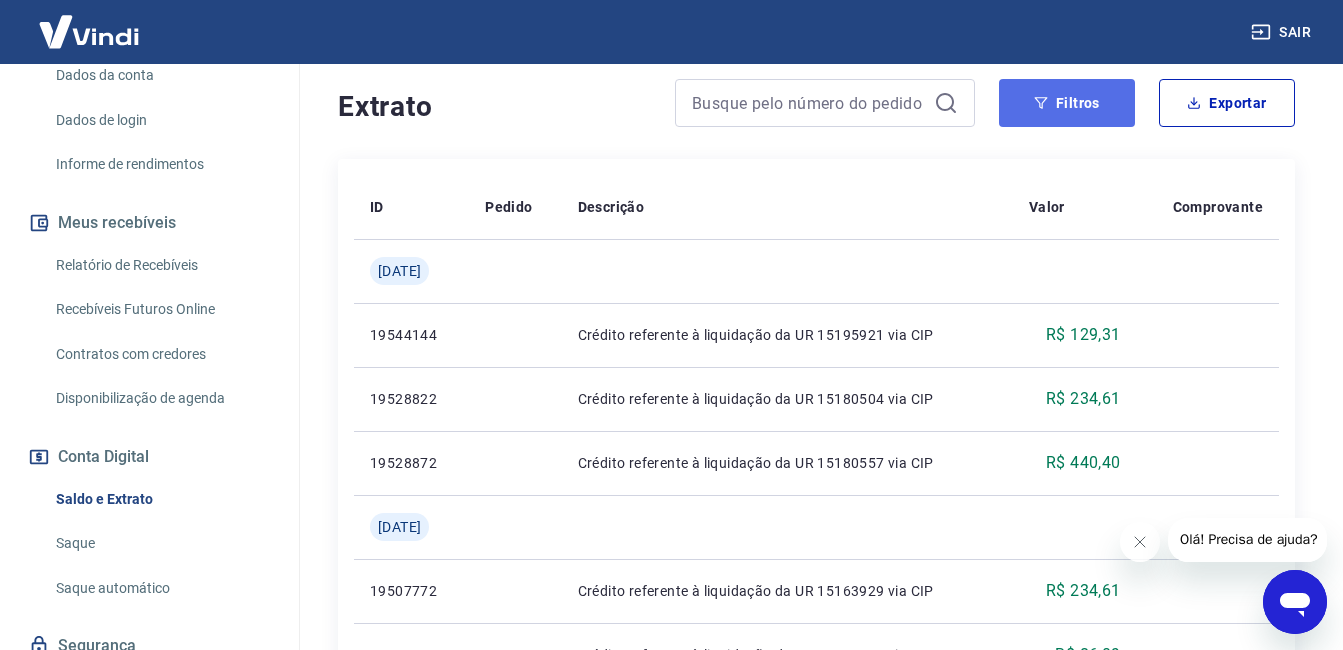 click on "Filtros" at bounding box center [1067, 103] 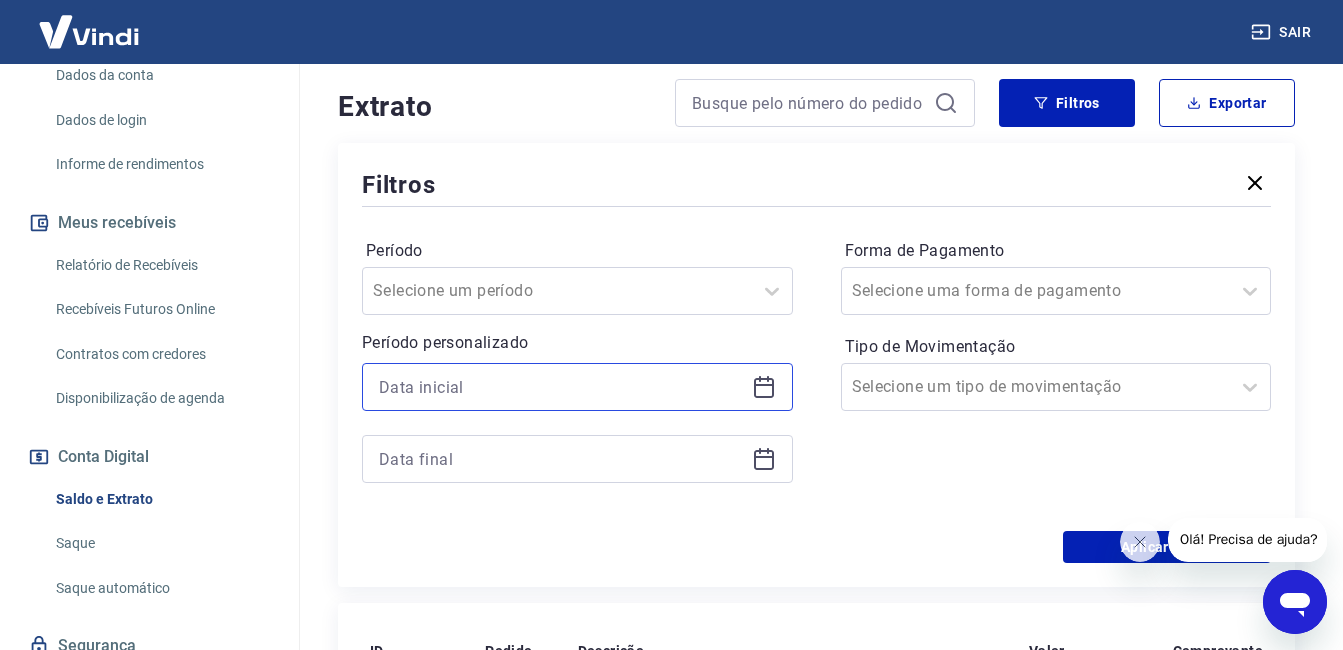 click at bounding box center [561, 387] 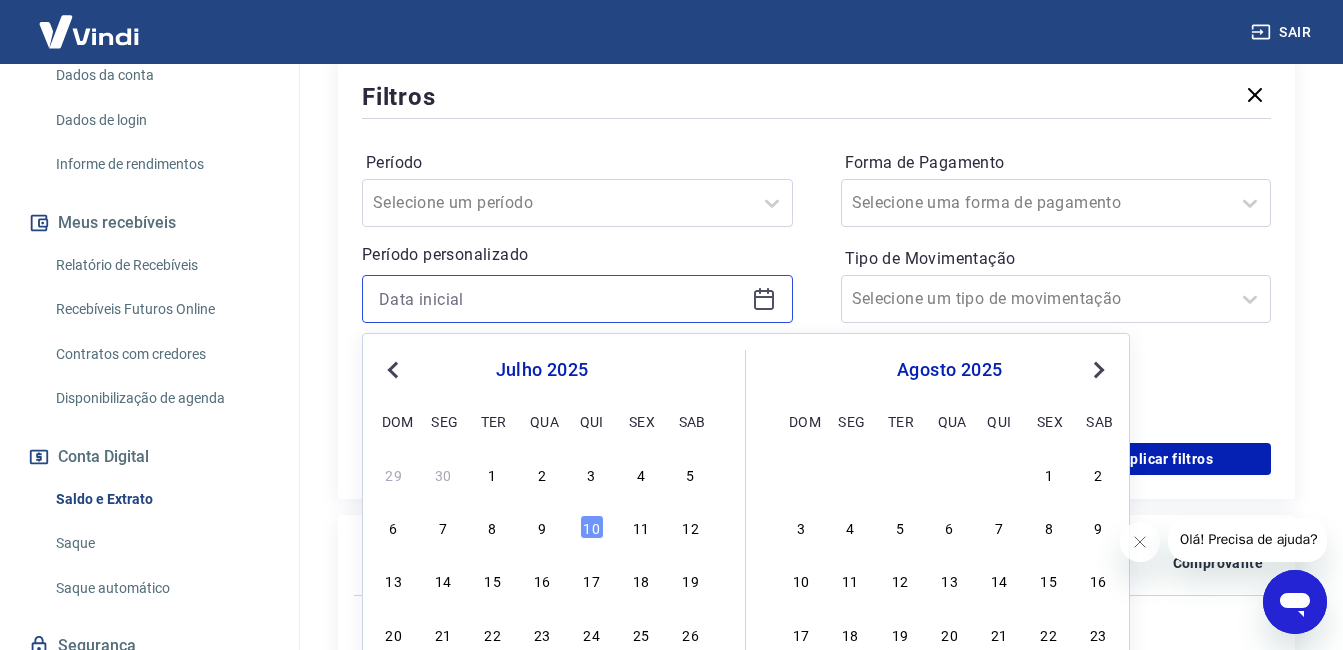 scroll, scrollTop: 604, scrollLeft: 0, axis: vertical 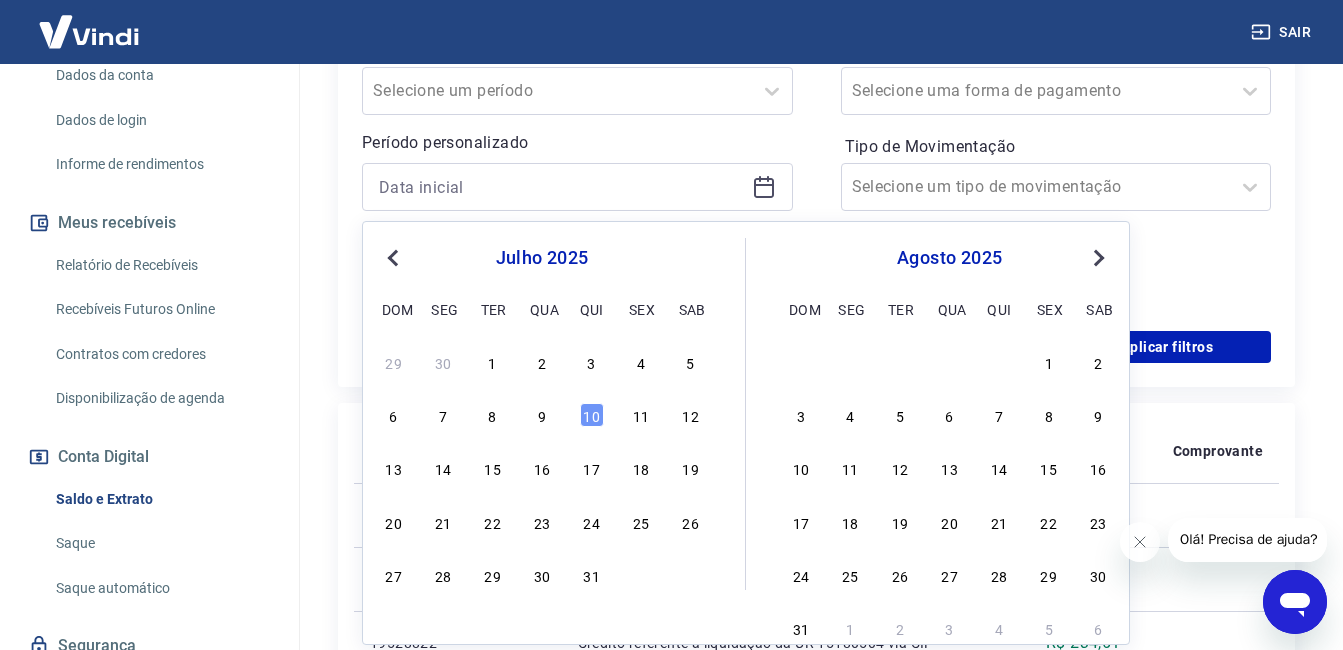 click on "julho 2025" at bounding box center [542, 258] 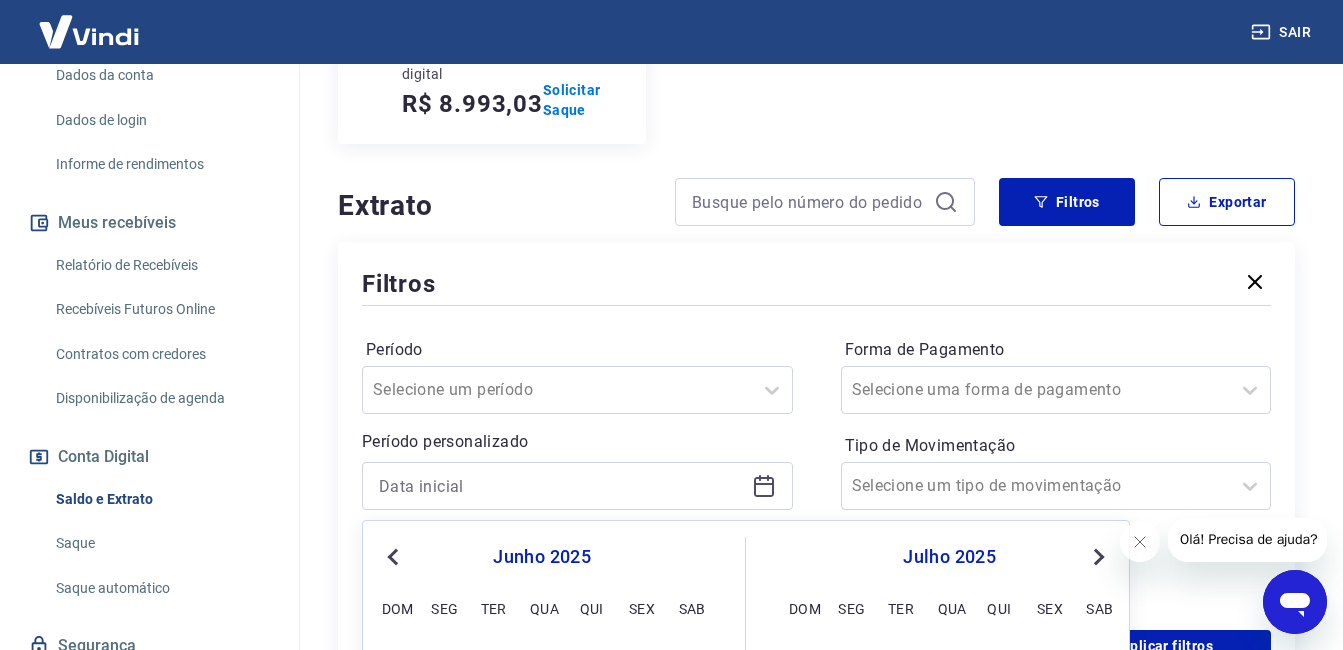 scroll, scrollTop: 304, scrollLeft: 0, axis: vertical 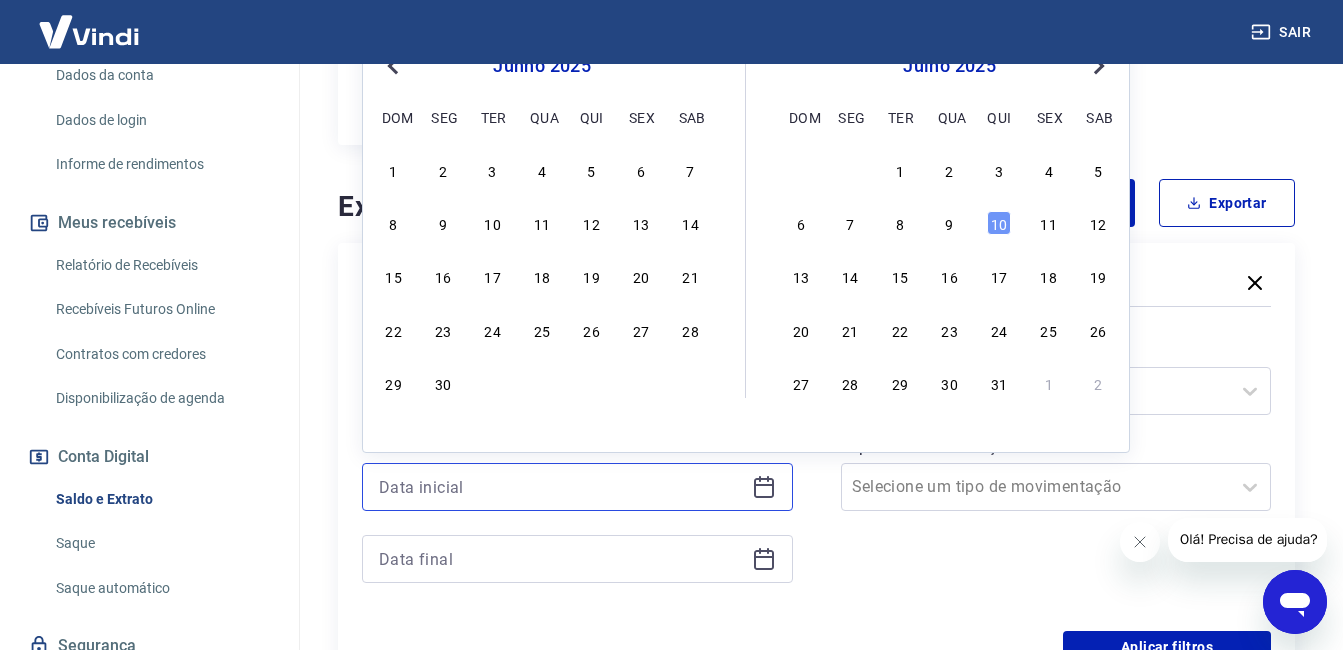 click at bounding box center [561, 487] 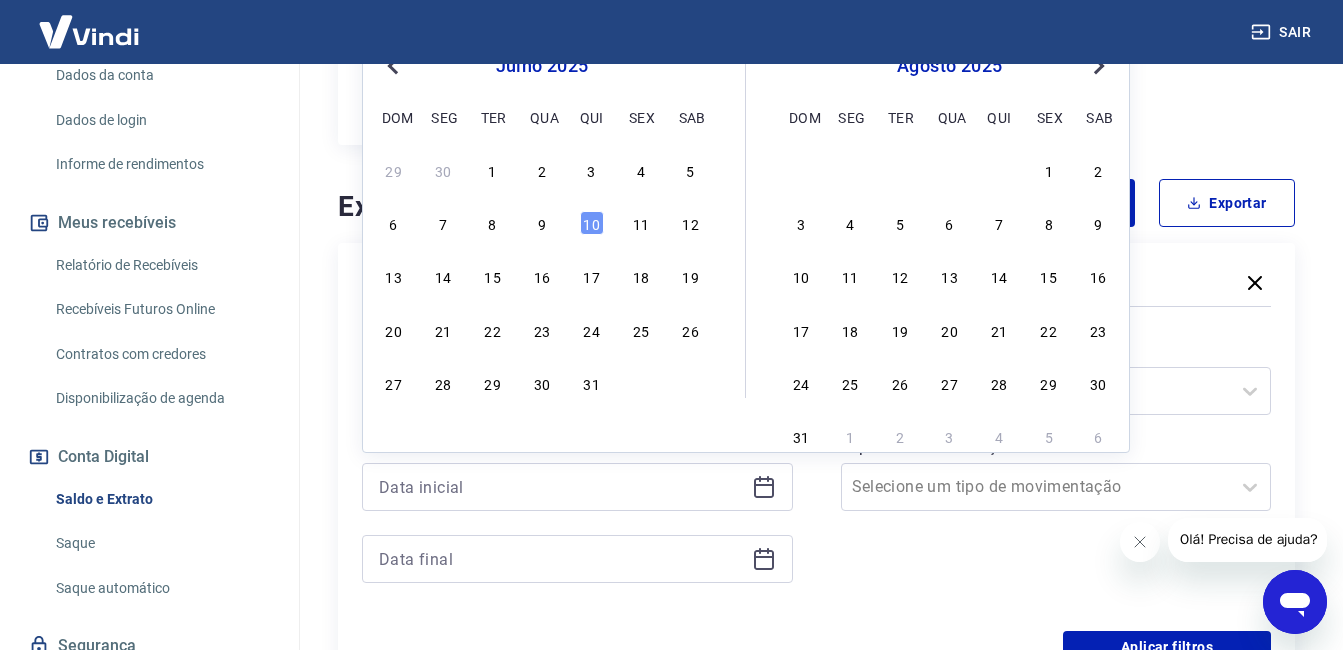 click on "Forma de Pagamento Selecione uma forma de pagamento Tipo de Movimentação Selecione um tipo de movimentação" at bounding box center [1056, 471] 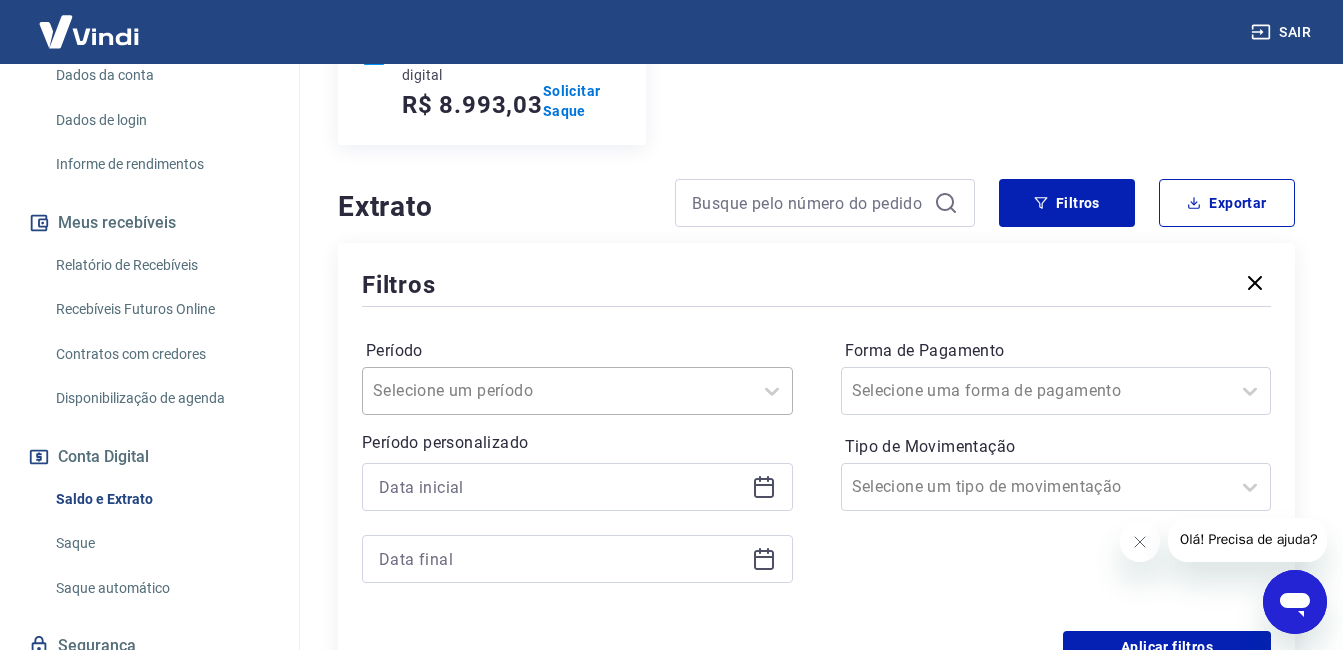 click on "Selecione um período" at bounding box center (577, 391) 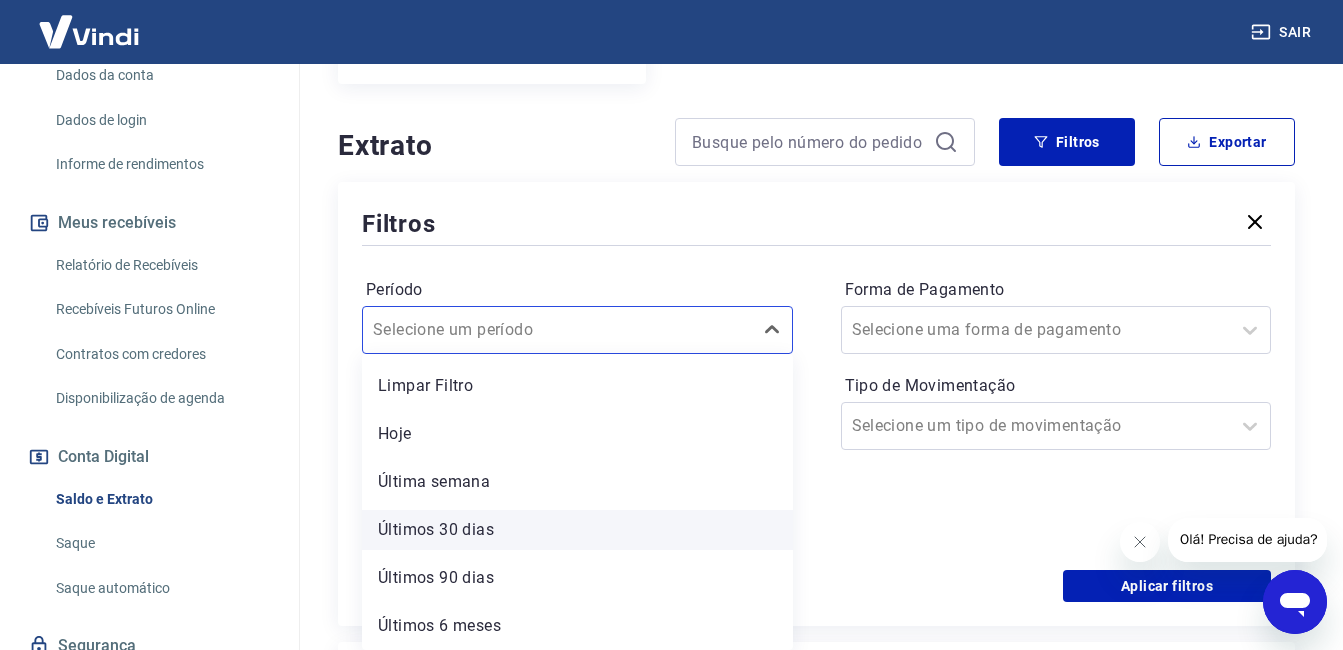 click on "Últimos 30 dias" at bounding box center [577, 530] 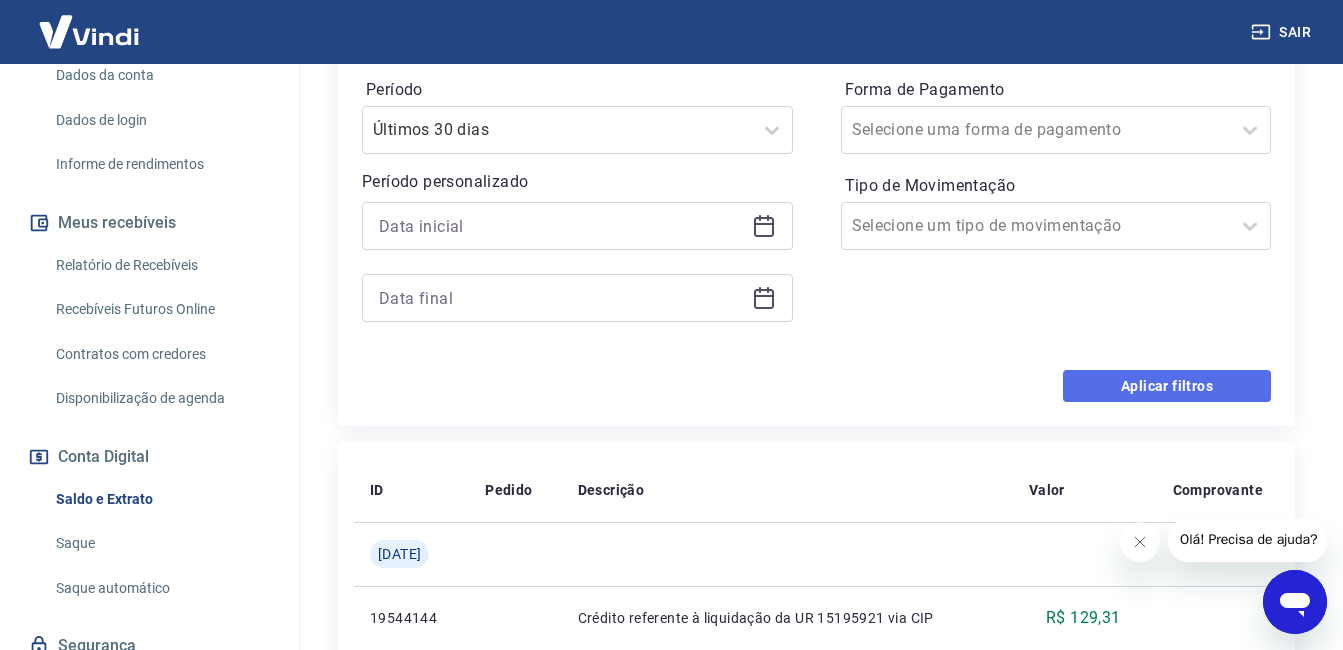 click on "Aplicar filtros" at bounding box center [1167, 386] 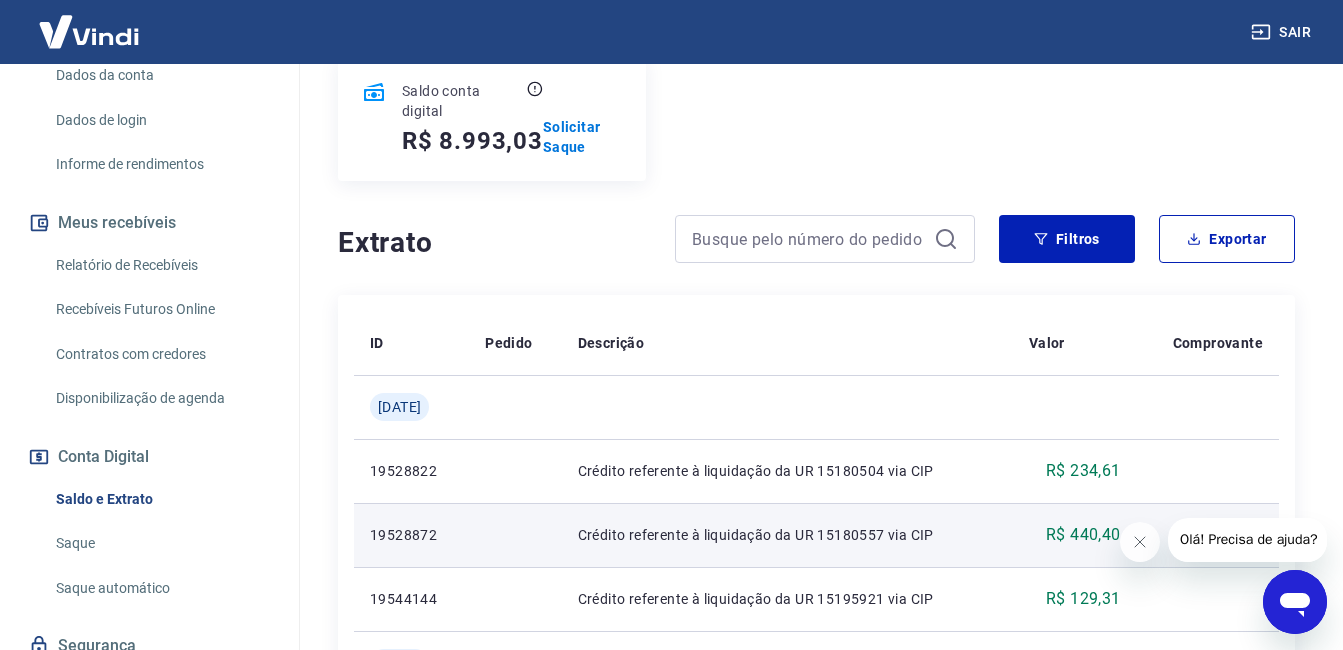 scroll, scrollTop: 165, scrollLeft: 0, axis: vertical 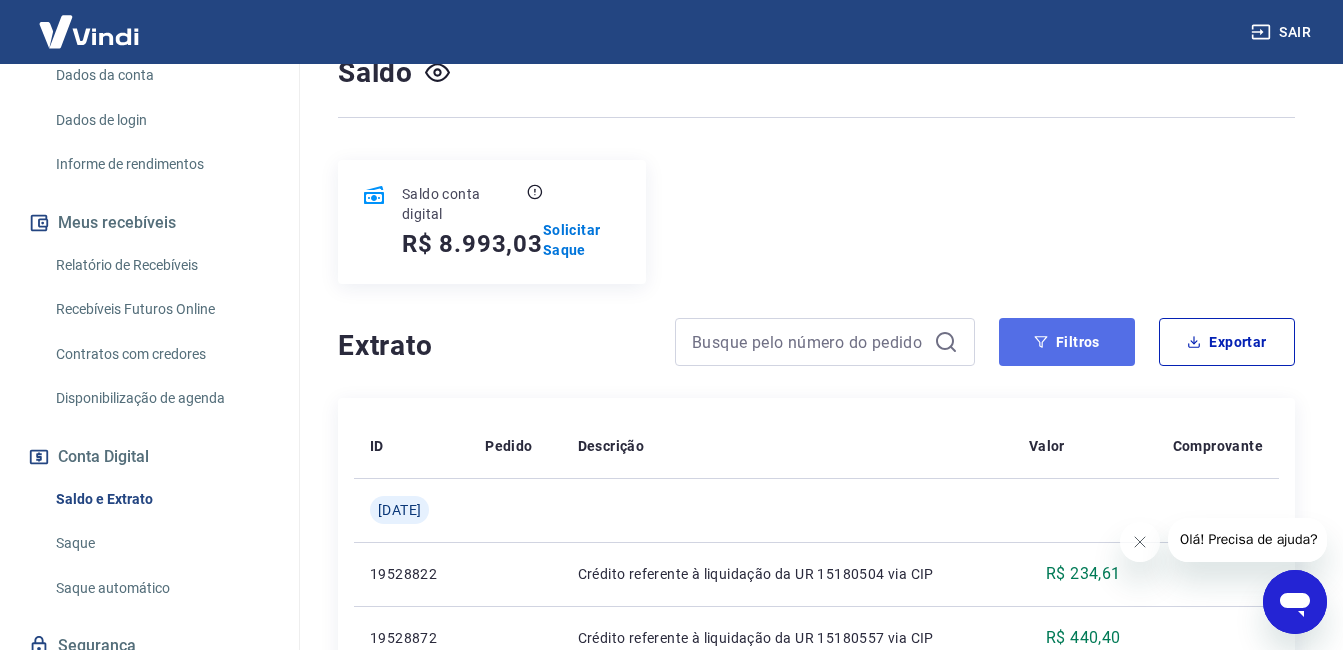 click 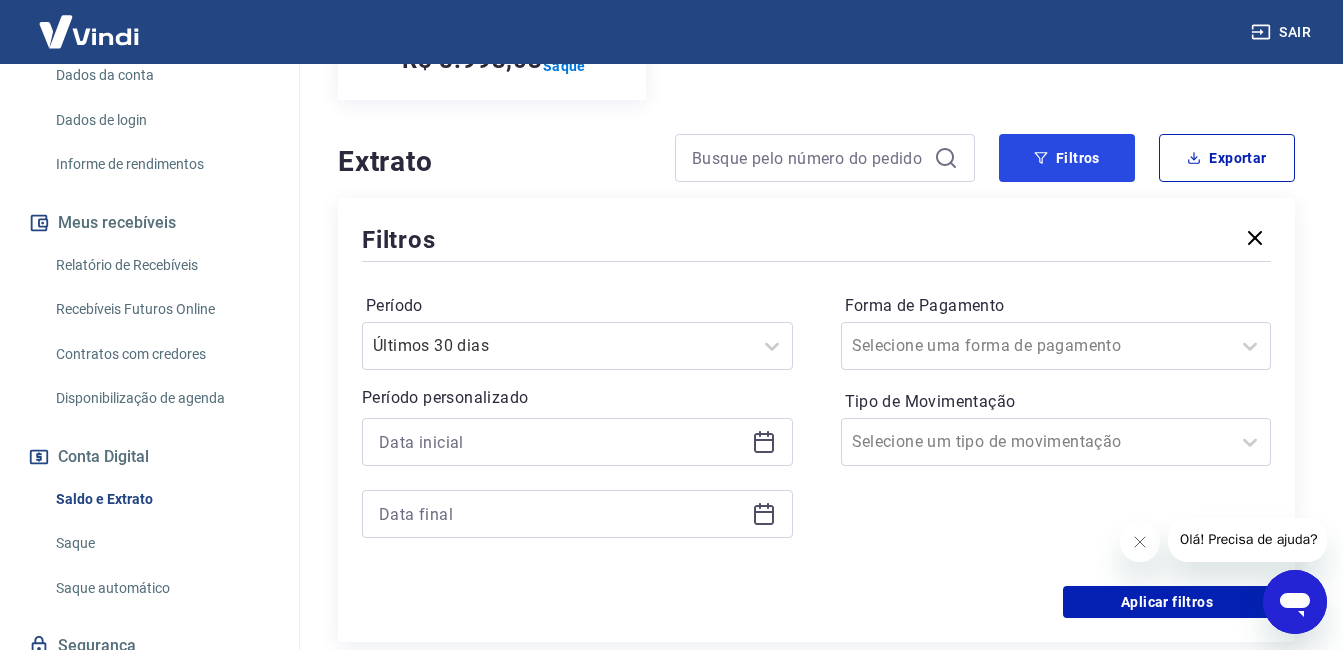 scroll, scrollTop: 365, scrollLeft: 0, axis: vertical 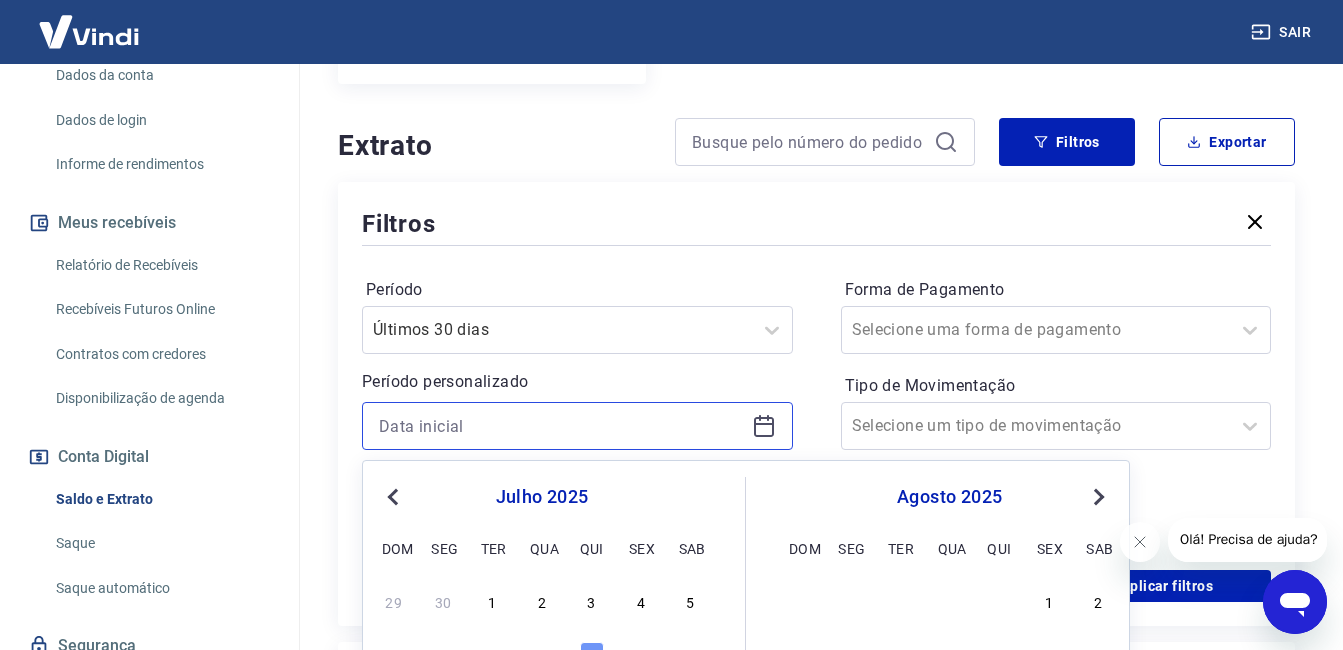 click at bounding box center [561, 426] 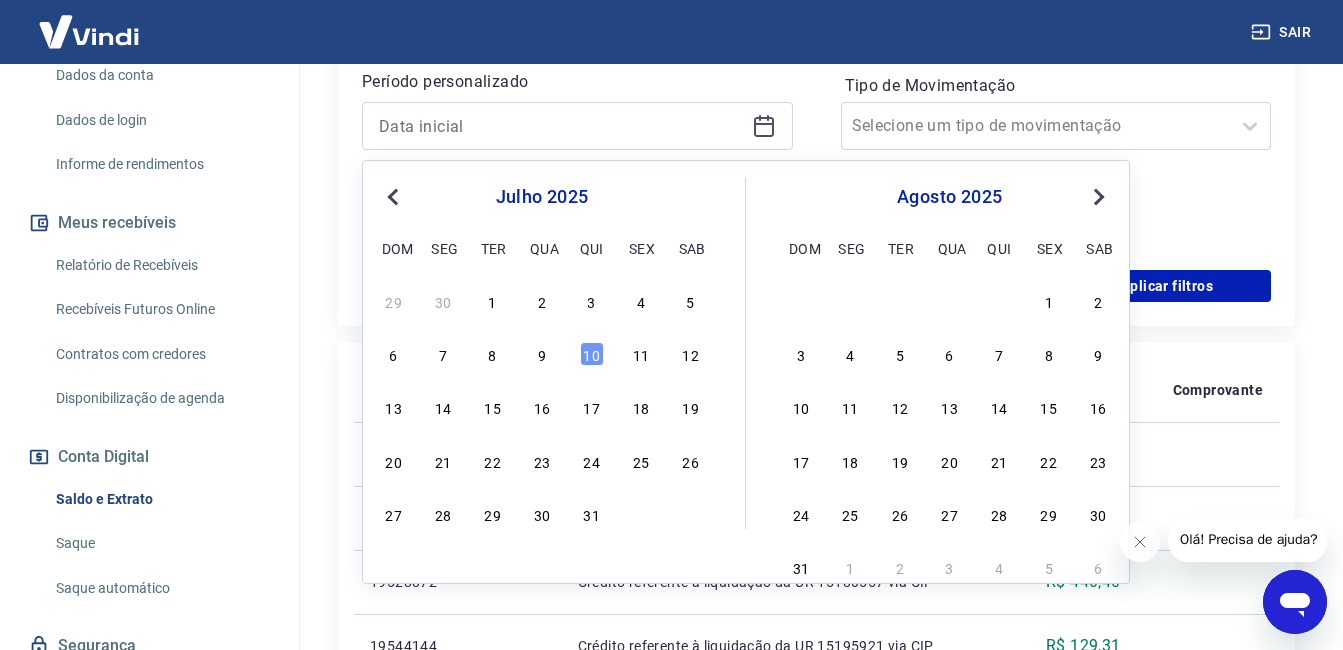 click on "Previous Month" at bounding box center (395, 196) 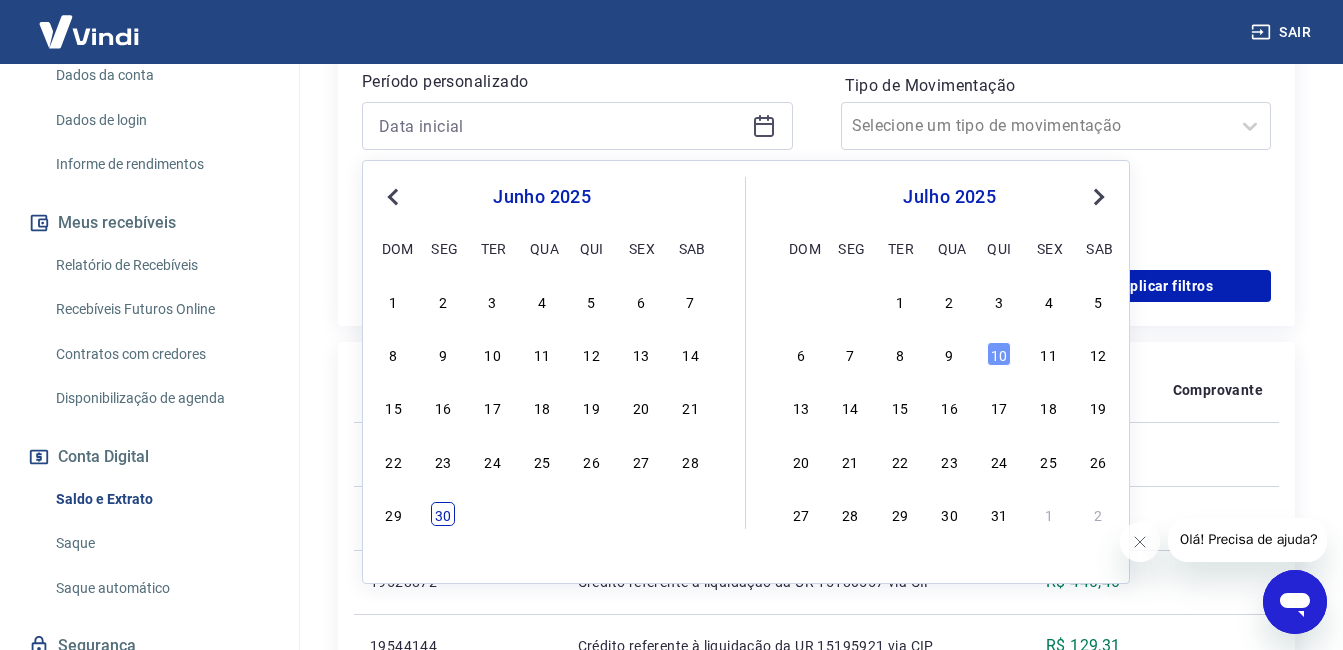 click on "30" at bounding box center (443, 514) 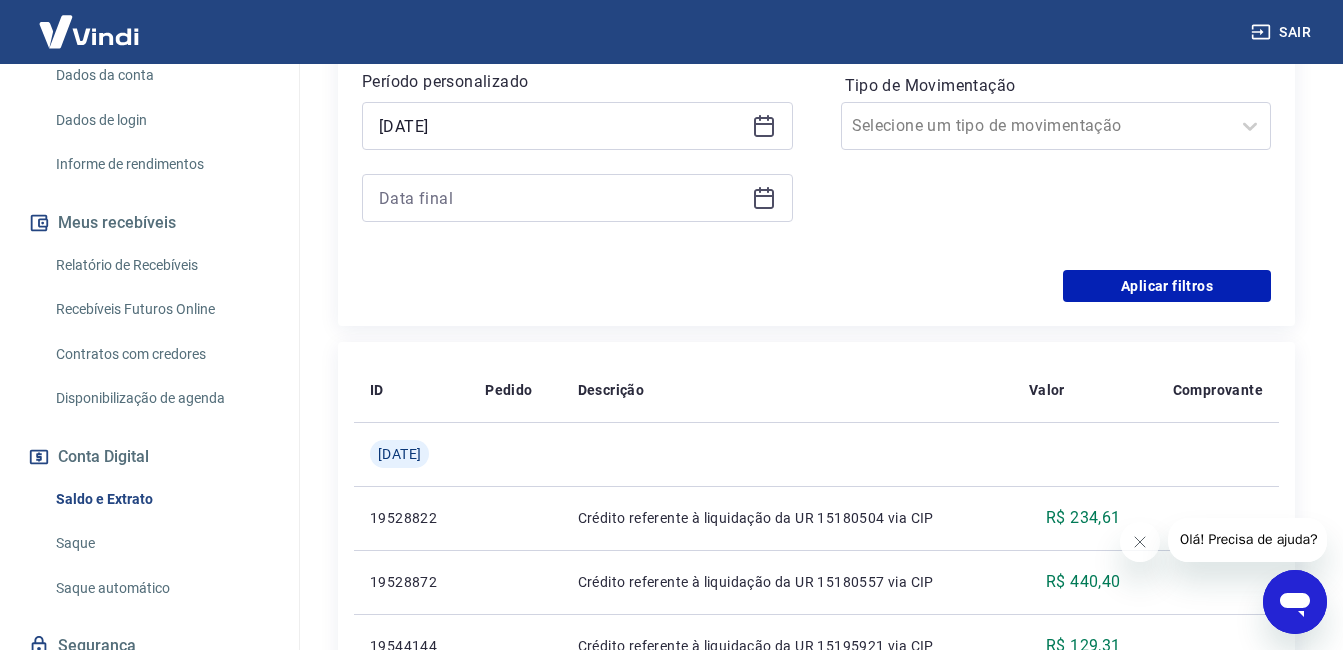 click on "Período Últimos 30 dias Período personalizado Selected date: [DATE] [DATE] Forma de Pagamento Selecione uma forma de pagamento Tipo de Movimentação Selecione um tipo de movimentação" at bounding box center (816, 110) 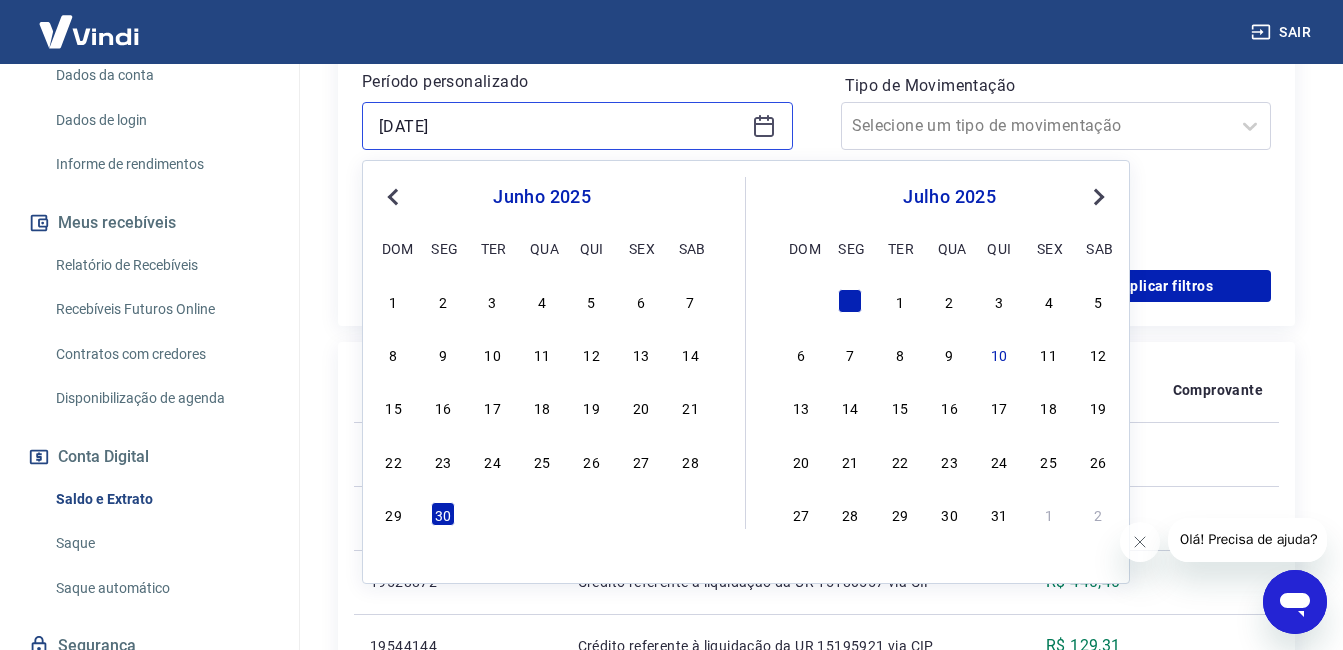click on "[DATE]" at bounding box center (561, 126) 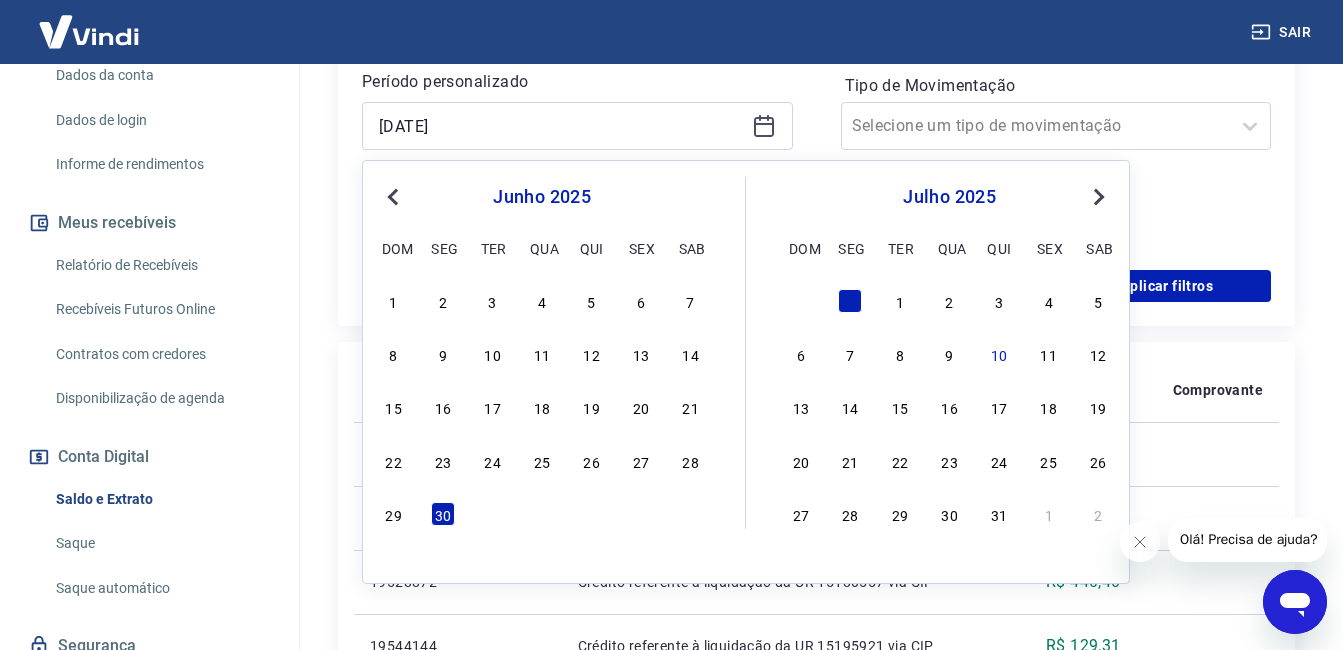 click on "Previous Month" at bounding box center [395, 196] 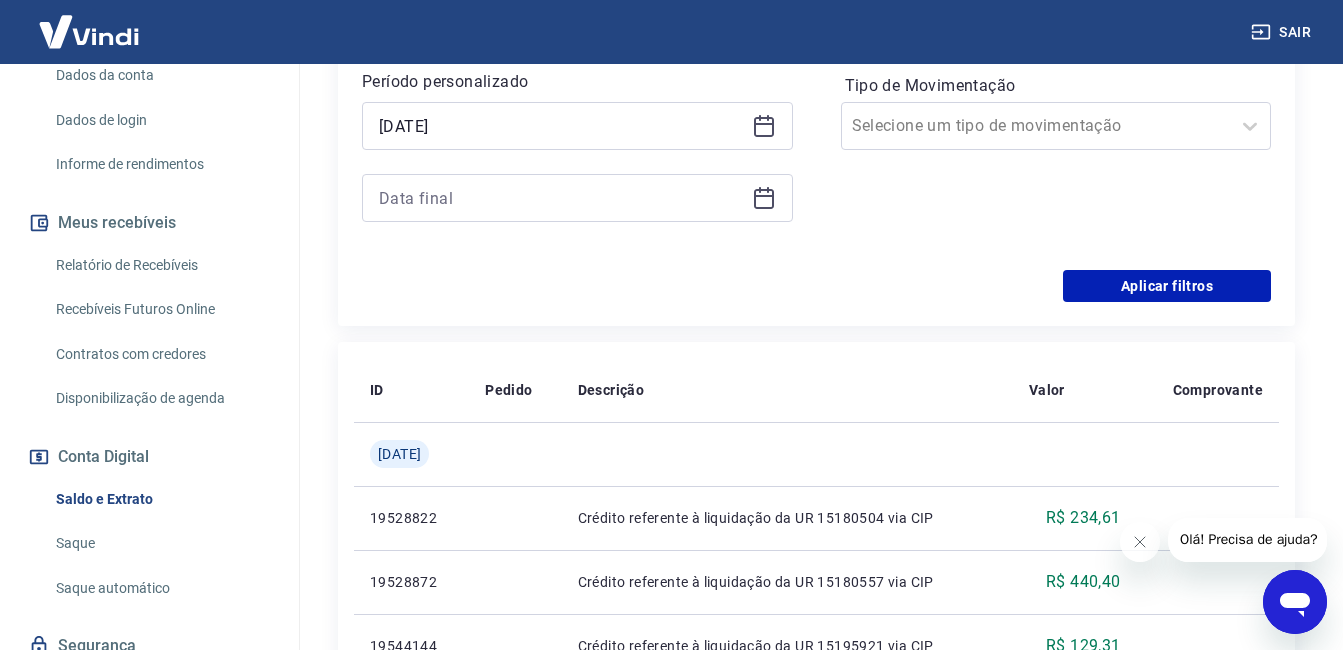 click on "Período Últimos 30 dias Período personalizado Selected date: [DATE] [DATE] Forma de Pagamento Selecione uma forma de pagamento Tipo de Movimentação Selecione um tipo de movimentação" at bounding box center [816, 110] 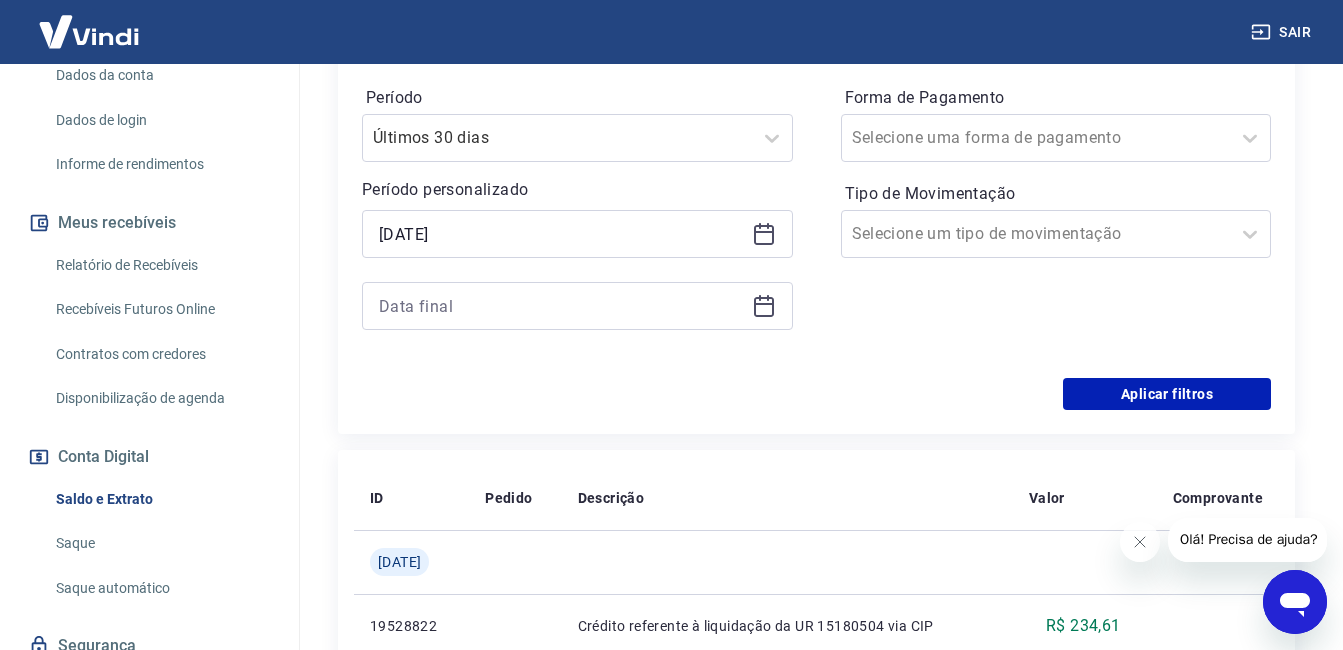 scroll, scrollTop: 365, scrollLeft: 0, axis: vertical 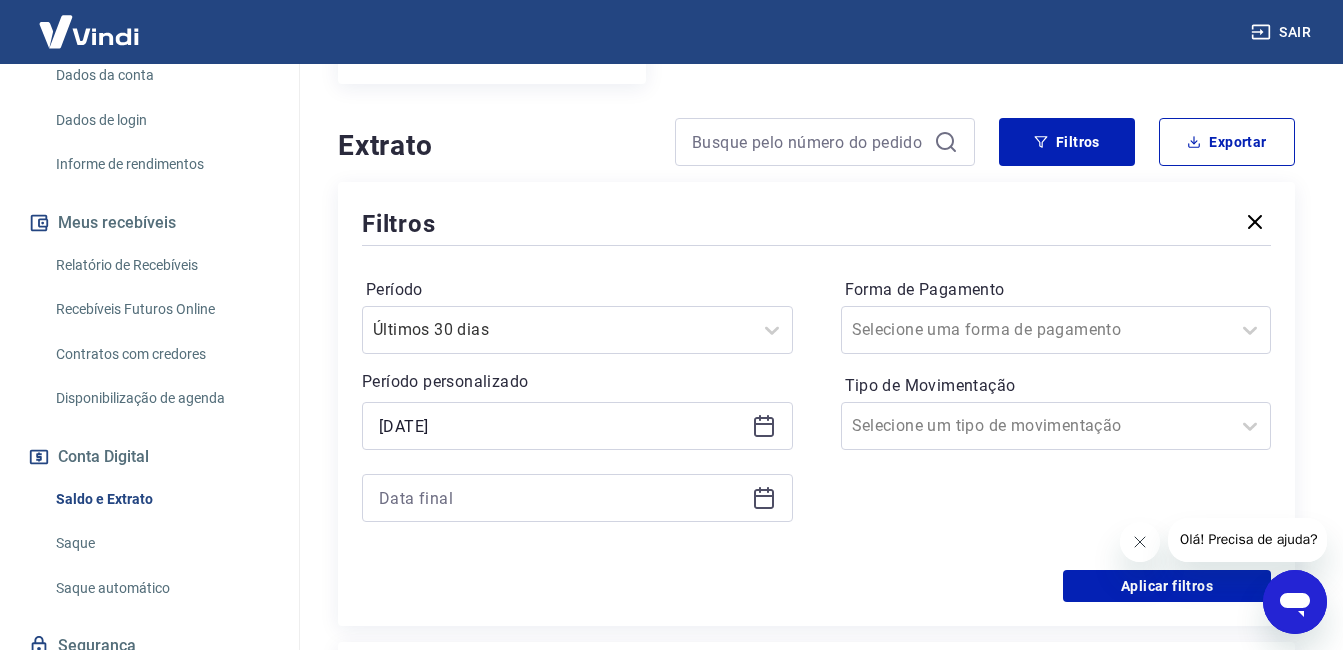 click 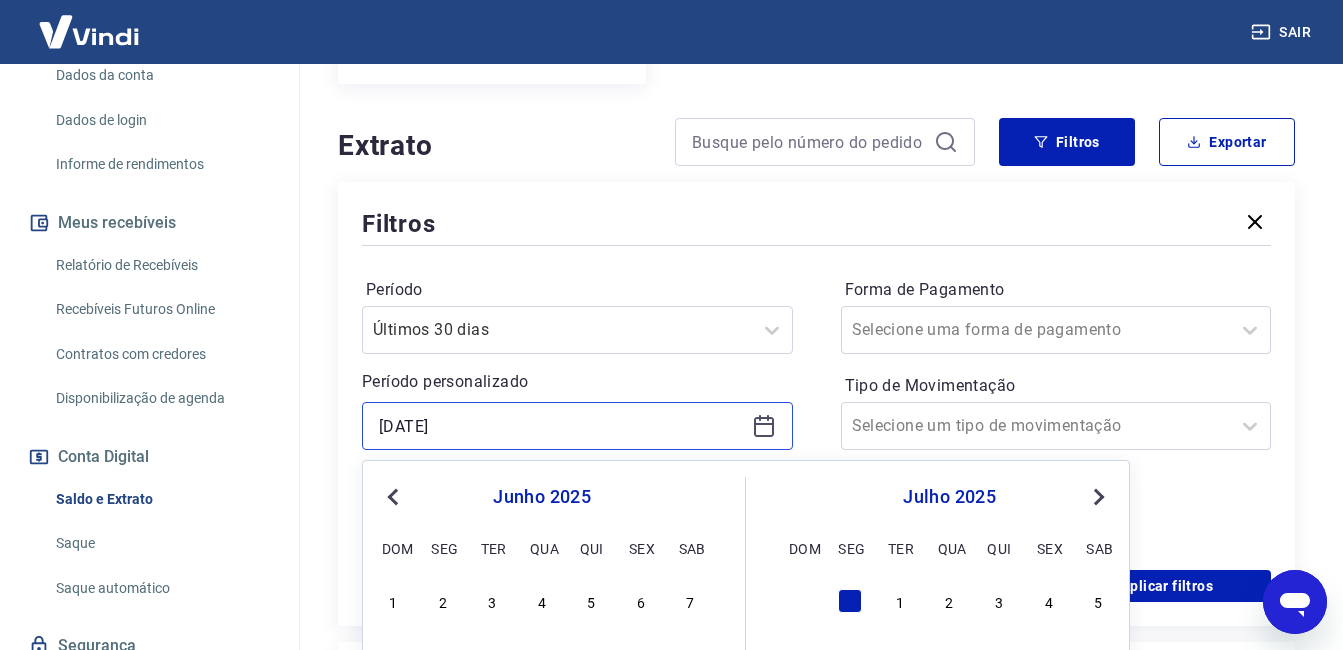 drag, startPoint x: 691, startPoint y: 435, endPoint x: 246, endPoint y: 455, distance: 445.44922 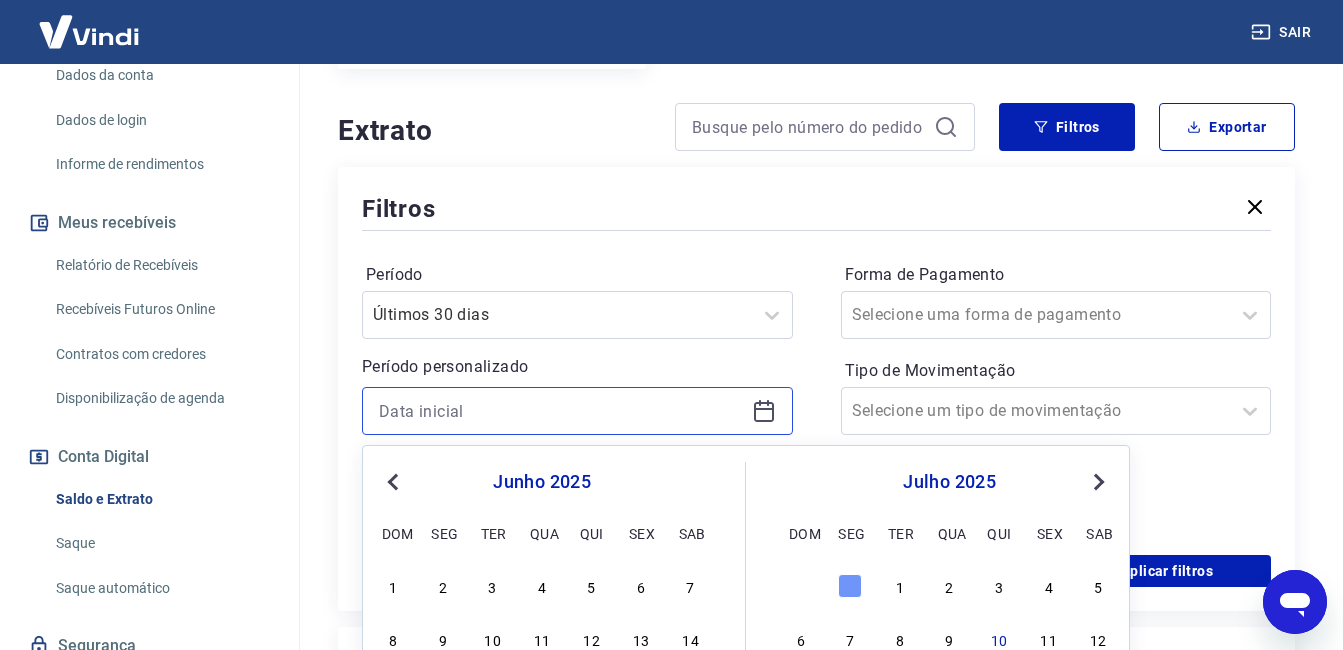 scroll, scrollTop: 465, scrollLeft: 0, axis: vertical 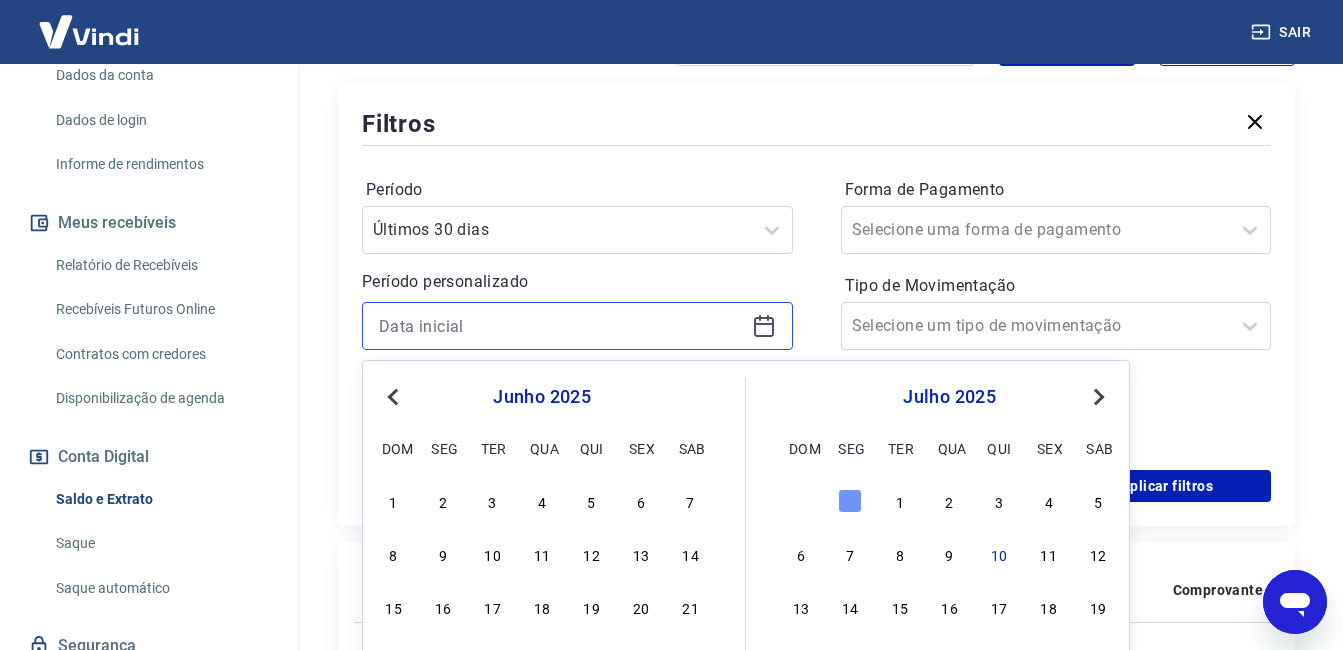 type 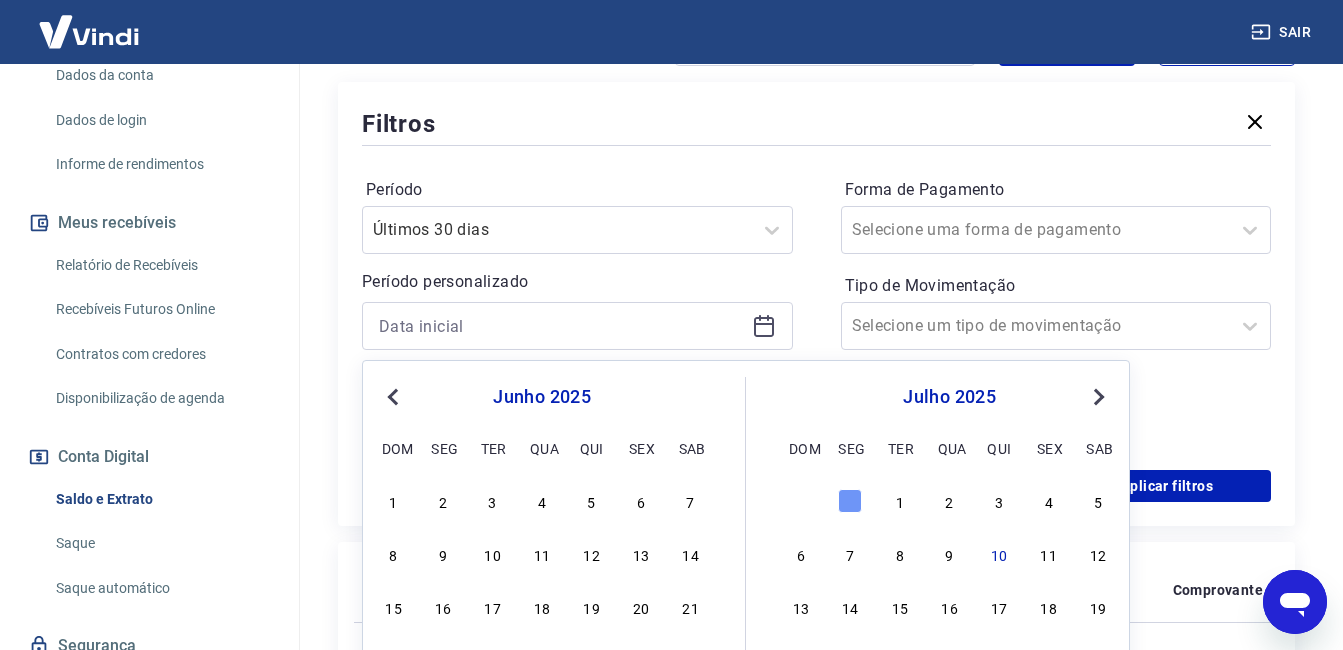 click on "Filtros Período Últimos 30 dias Período personalizado Selected date:  Previous Month Next Month [DATE] dom seg ter qua qui sex sab 1 2 3 4 5 6 7 8 9 10 11 12 13 14 15 16 17 18 19 20 21 22 23 24 25 26 27 28 29 [DATE] seg ter qua qui sex sab 1 2 3 4 5 6 7 8 9 10 11 12 13 14 15 16 17 18 19 20 21 22 23 24 25 26 27 28 29 30 31 1 2 Forma de Pagamento Selecione uma forma de pagamento Tipo de Movimentação Selecione um tipo de movimentação Aplicar filtros" at bounding box center [816, 304] 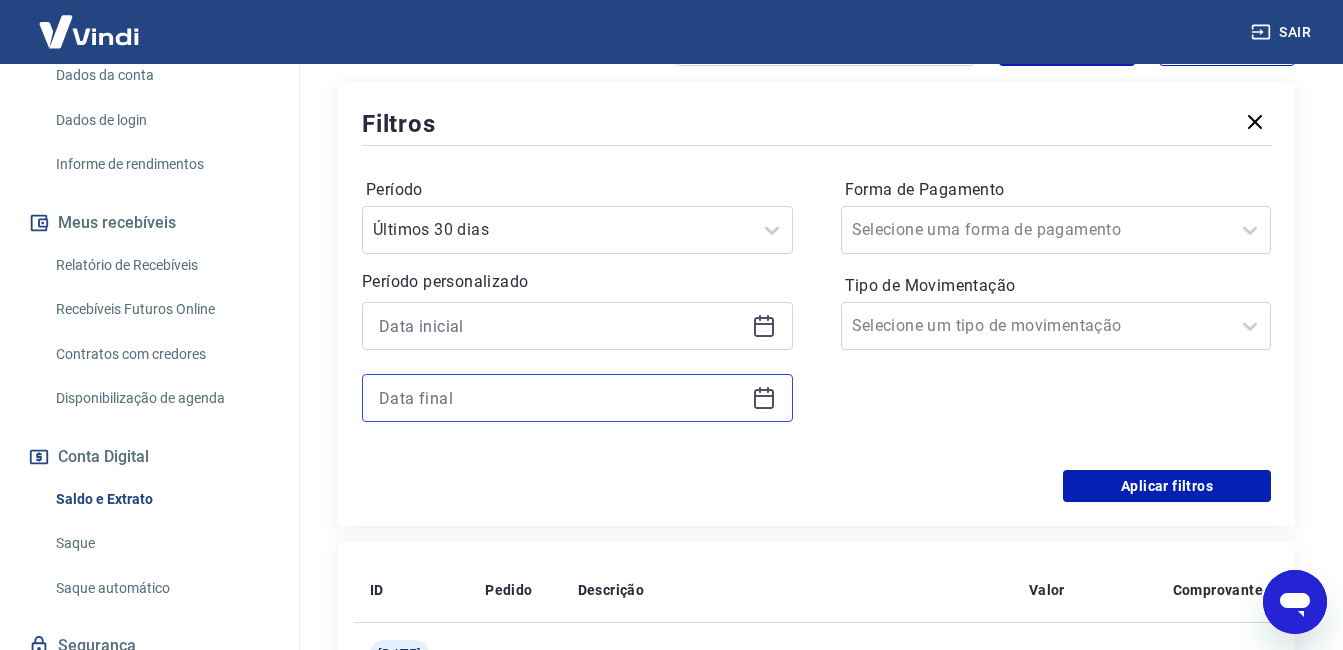 click at bounding box center [561, 398] 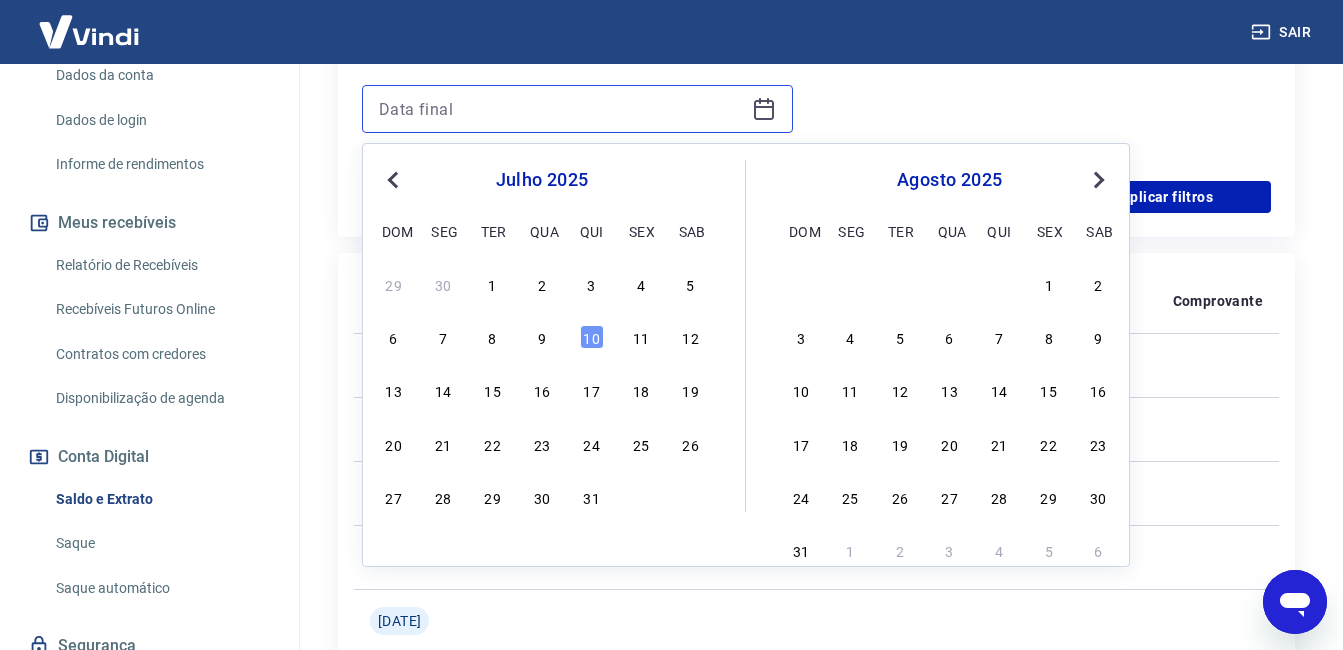 scroll, scrollTop: 765, scrollLeft: 0, axis: vertical 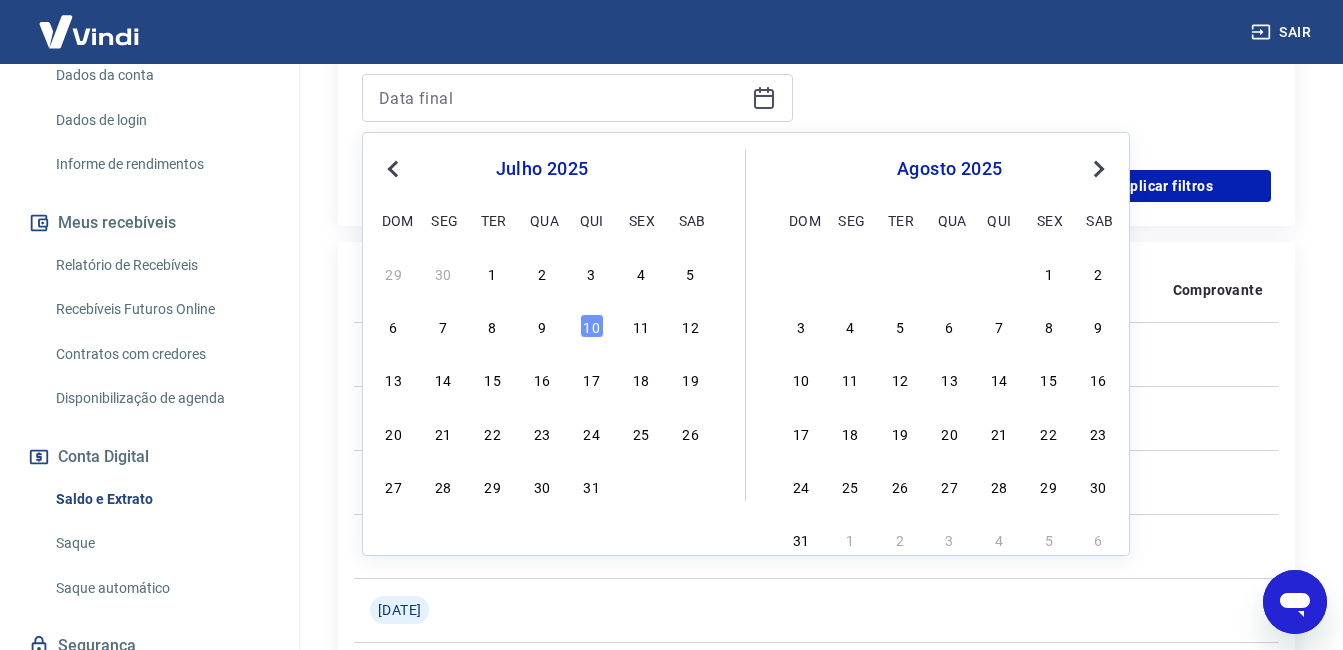 click on "Previous Month" at bounding box center [395, 168] 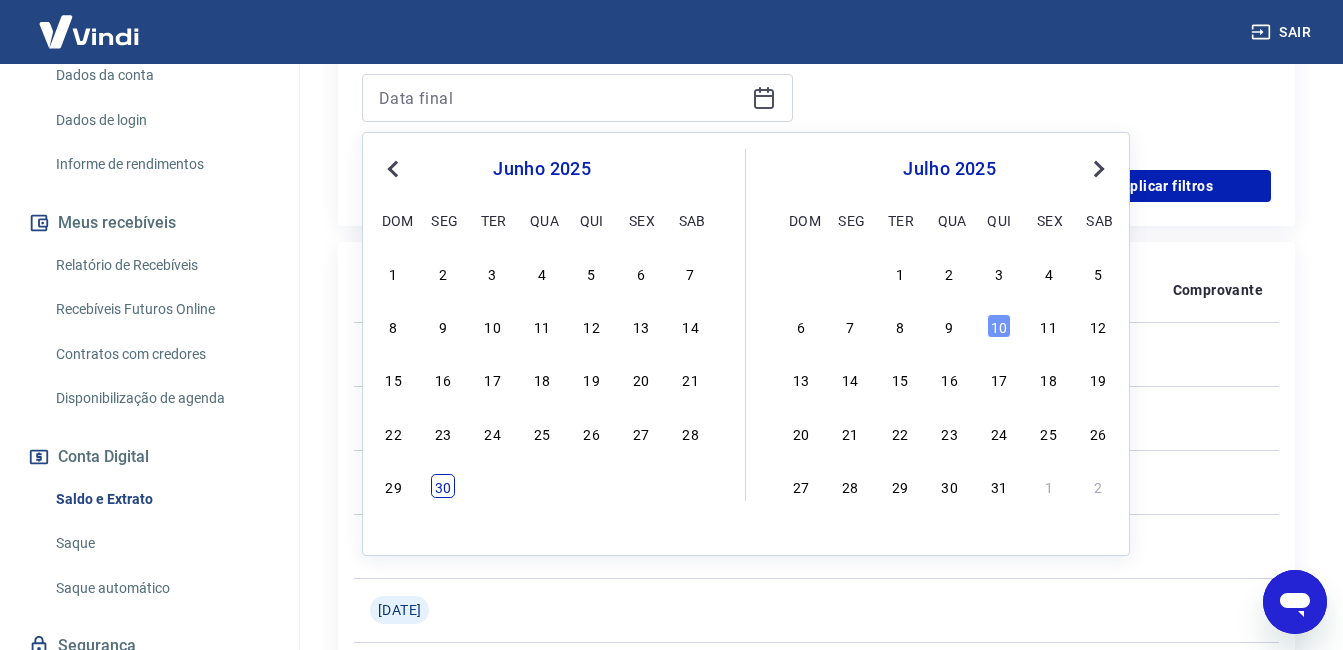 click on "30" at bounding box center [443, 486] 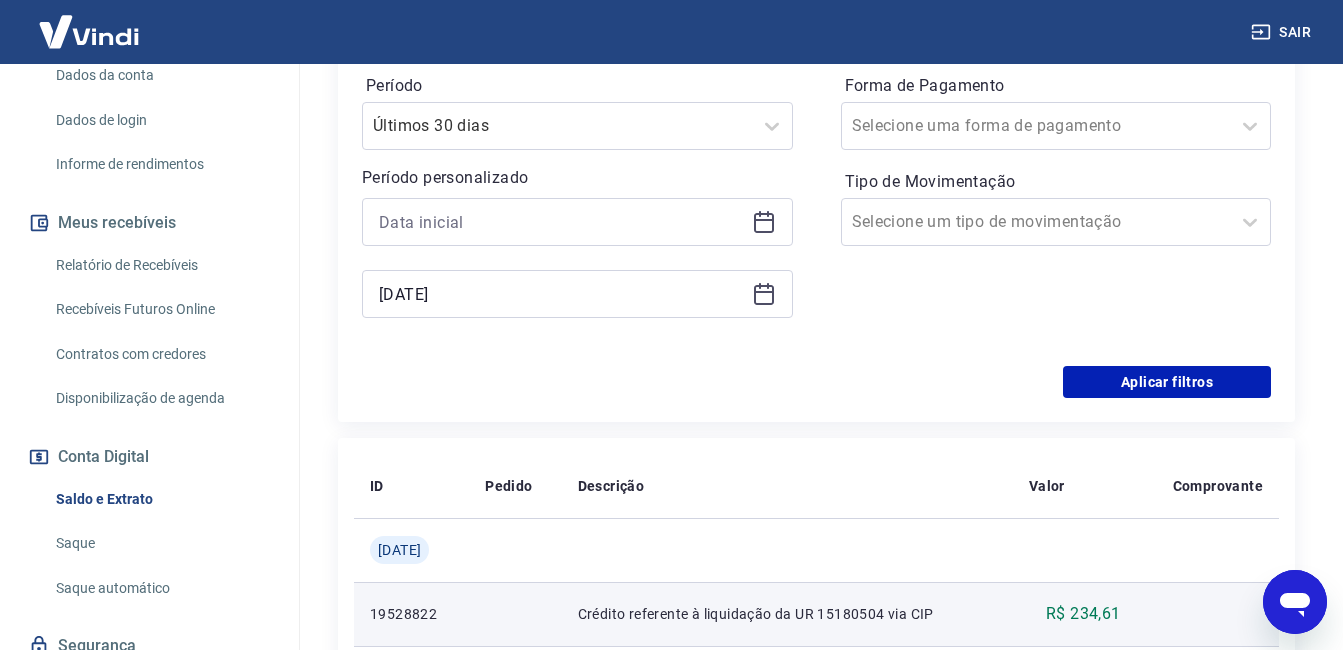 scroll, scrollTop: 565, scrollLeft: 0, axis: vertical 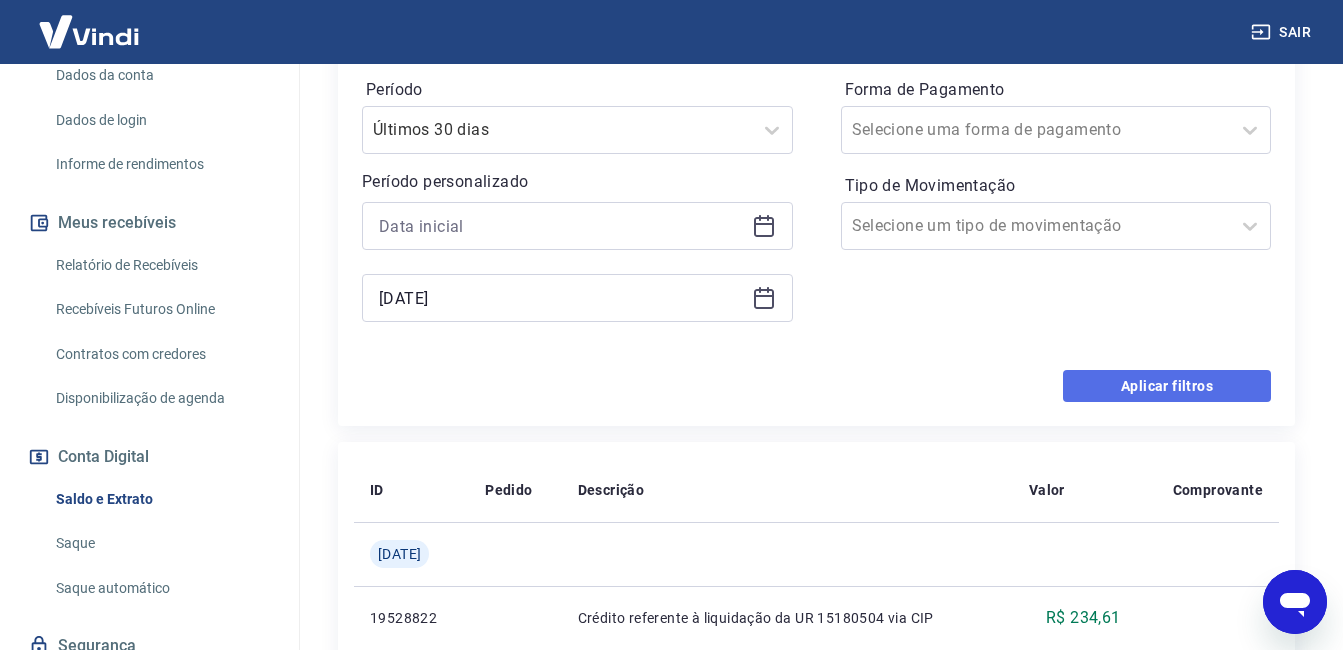 click on "Aplicar filtros" at bounding box center [1167, 386] 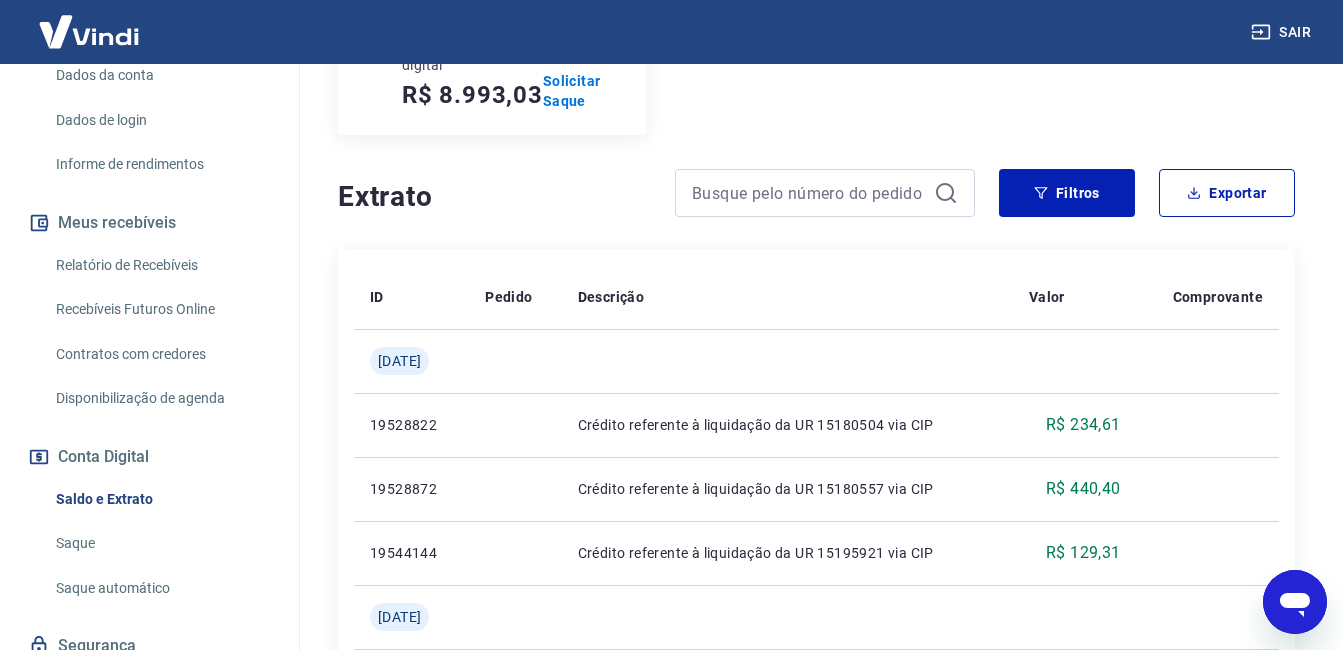 scroll, scrollTop: 265, scrollLeft: 0, axis: vertical 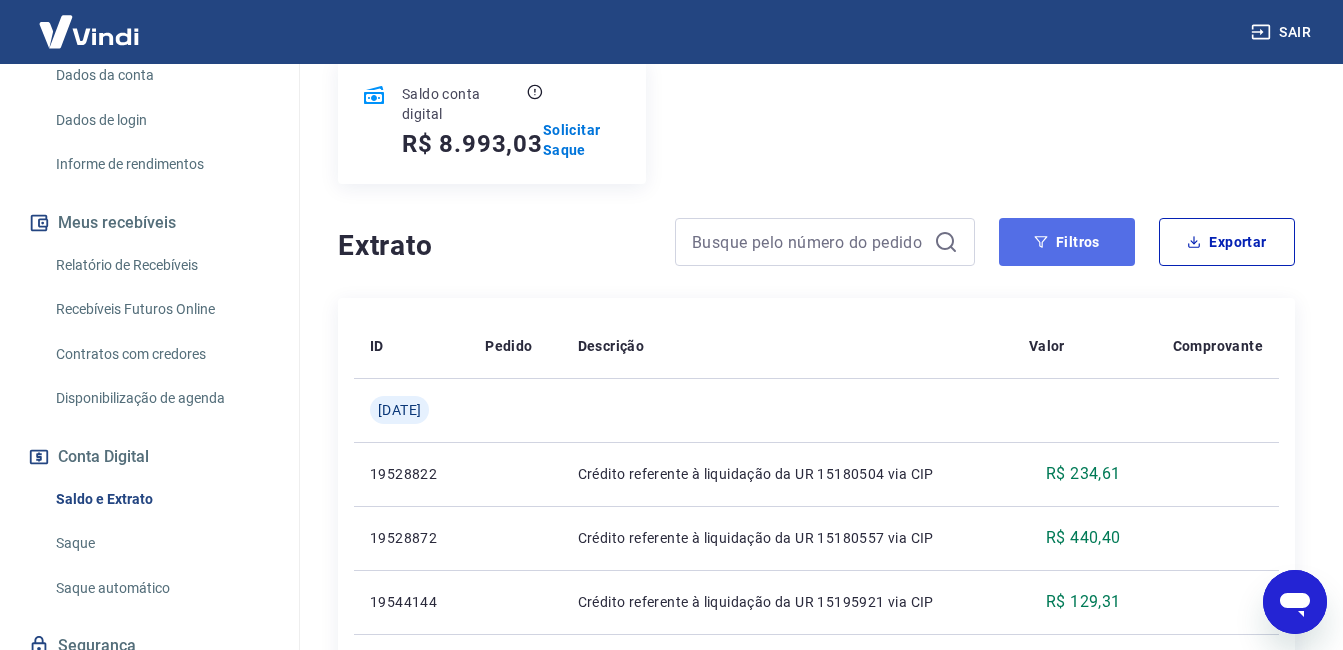 click on "Filtros" at bounding box center [1067, 242] 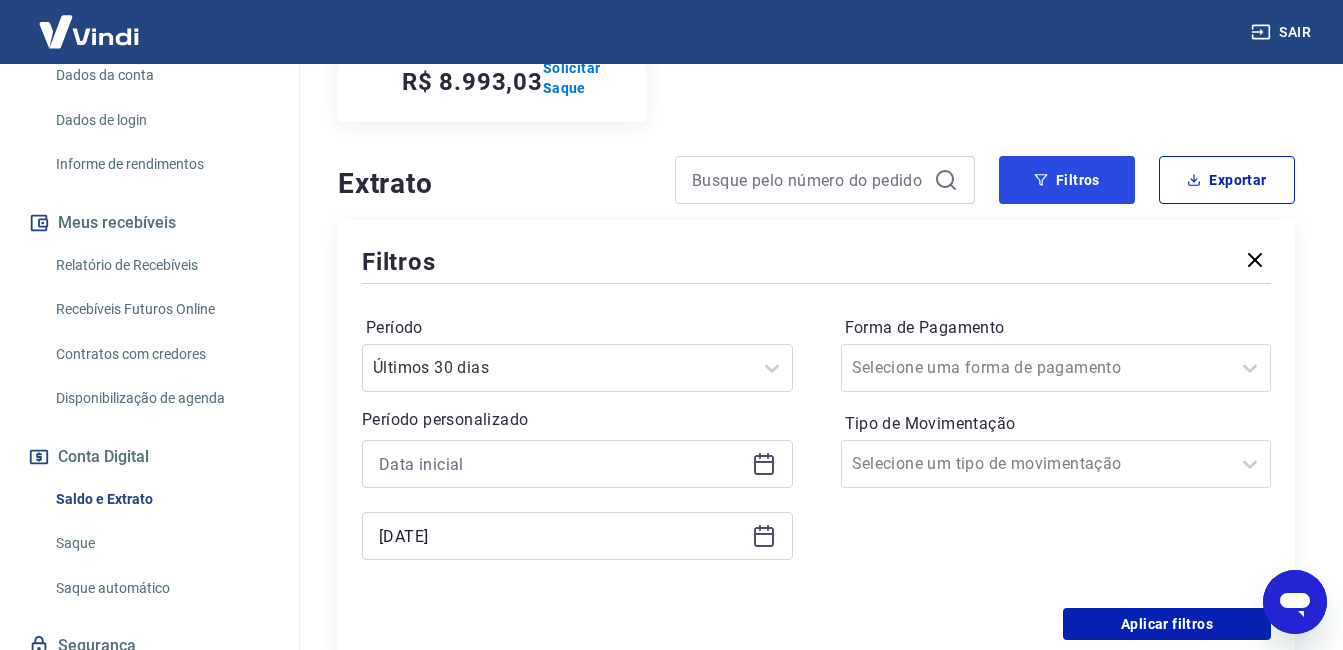 scroll, scrollTop: 465, scrollLeft: 0, axis: vertical 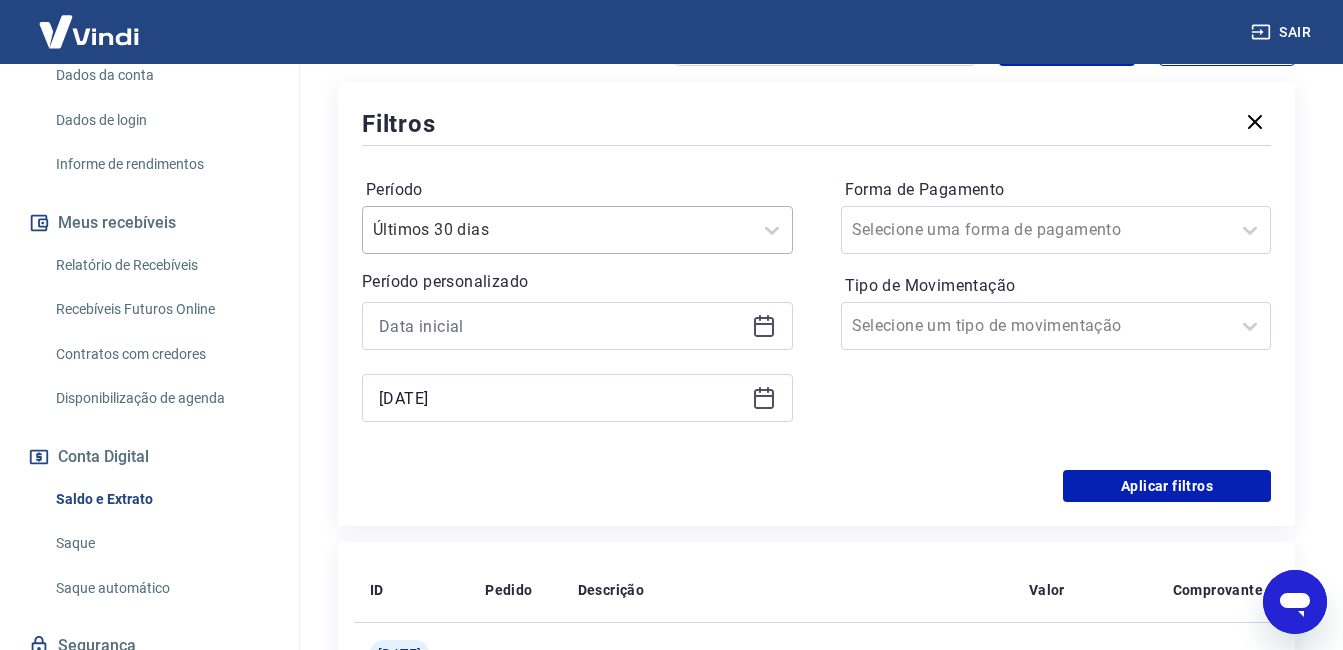 click on "Período" at bounding box center [474, 230] 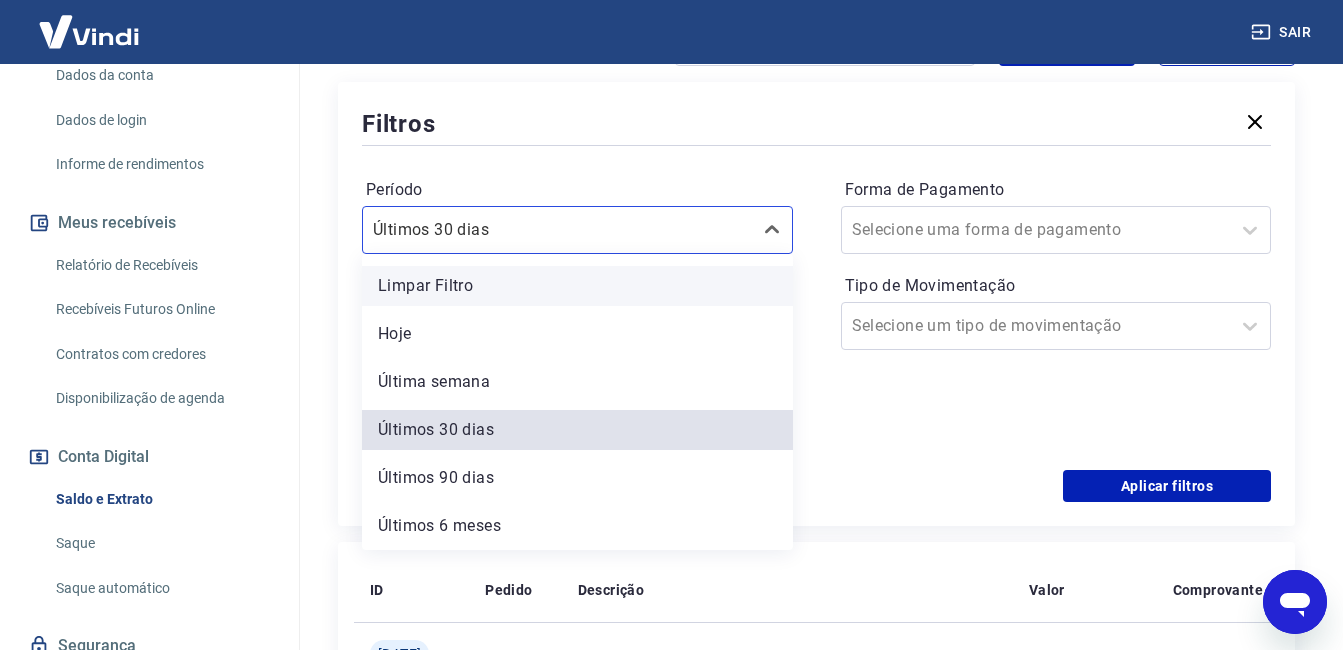 click on "Limpar Filtro" at bounding box center [577, 286] 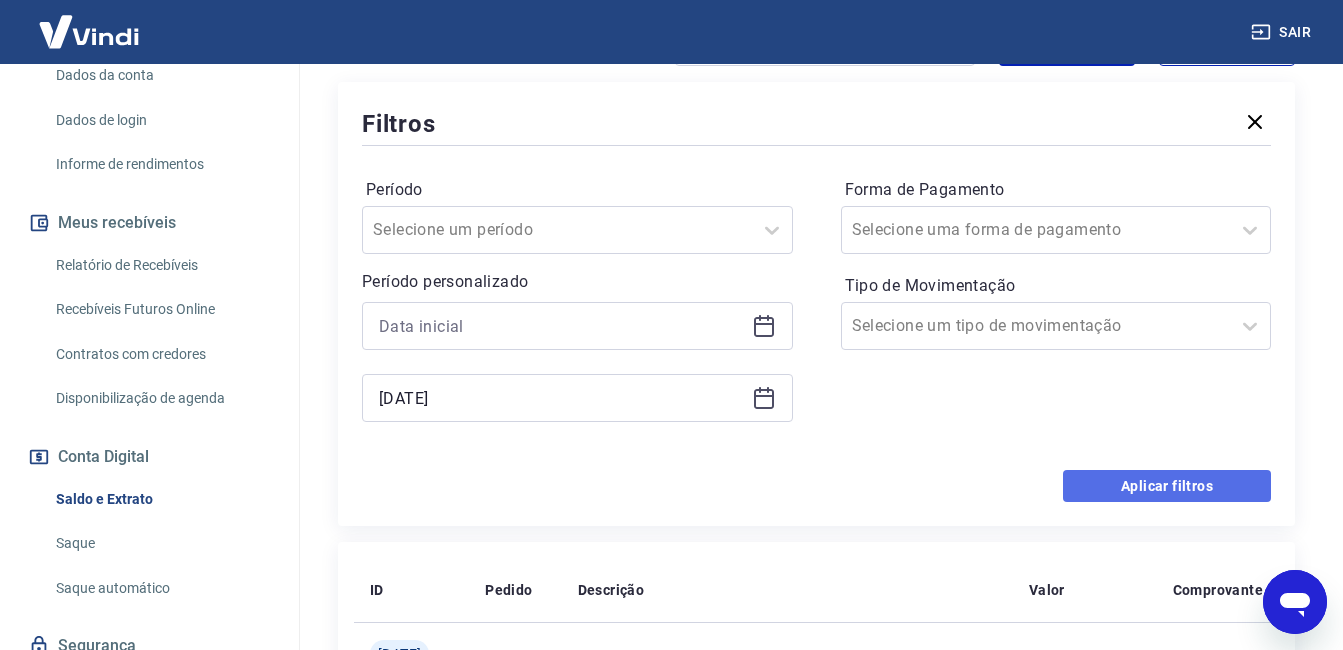 click on "Aplicar filtros" at bounding box center [1167, 486] 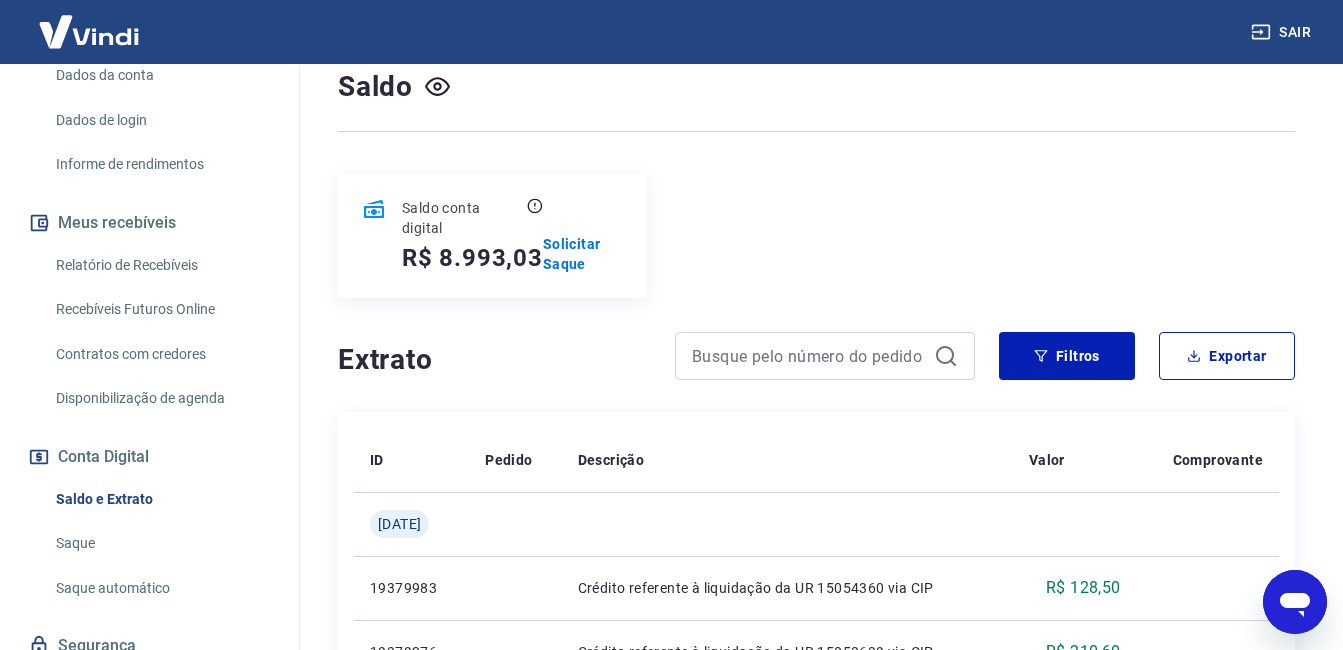 scroll, scrollTop: 132, scrollLeft: 0, axis: vertical 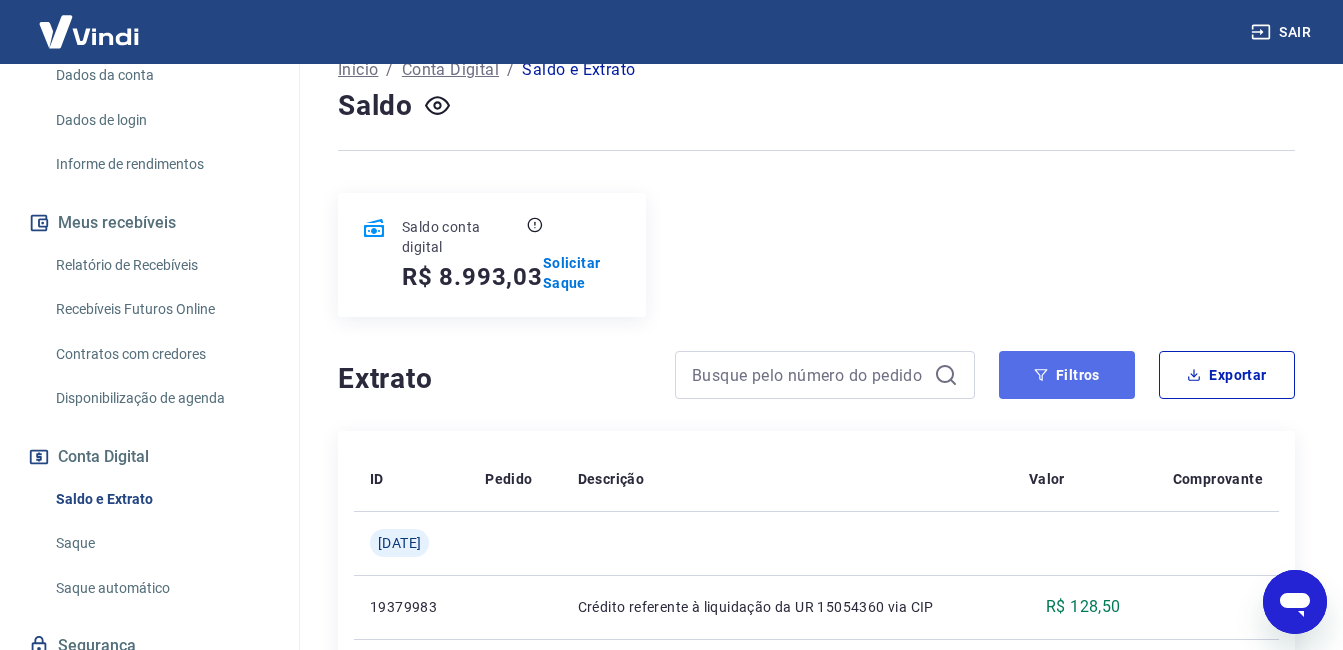 click 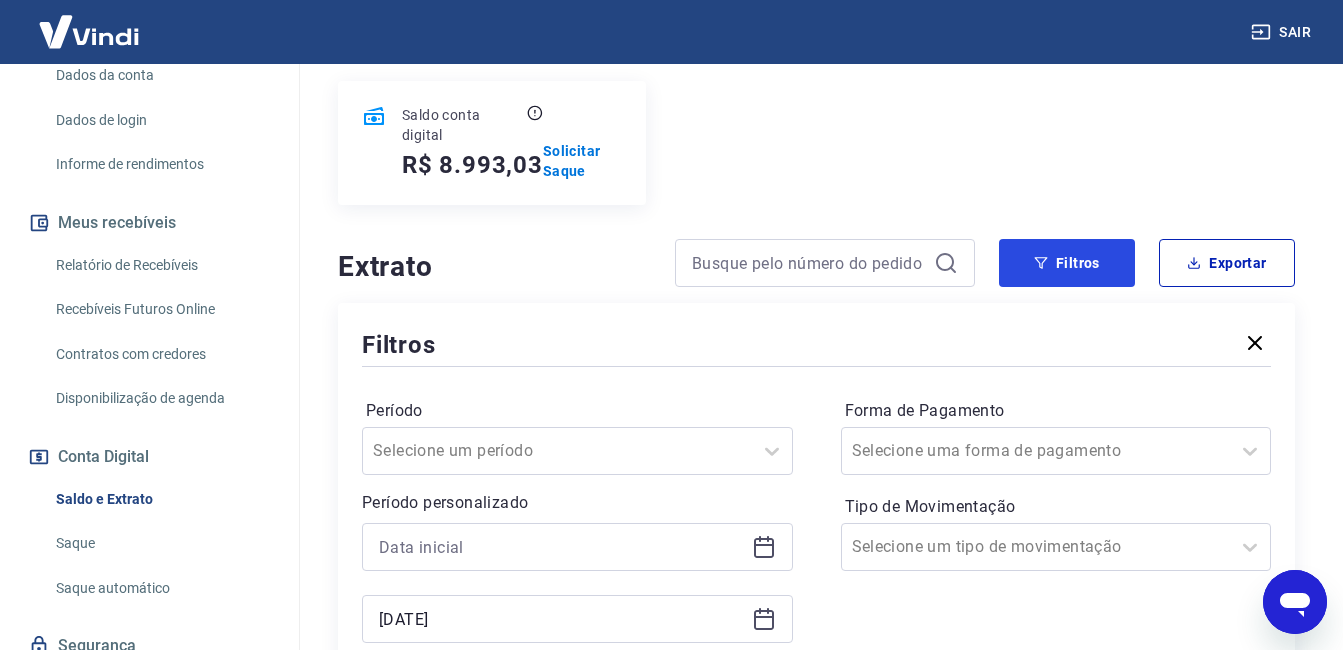scroll, scrollTop: 432, scrollLeft: 0, axis: vertical 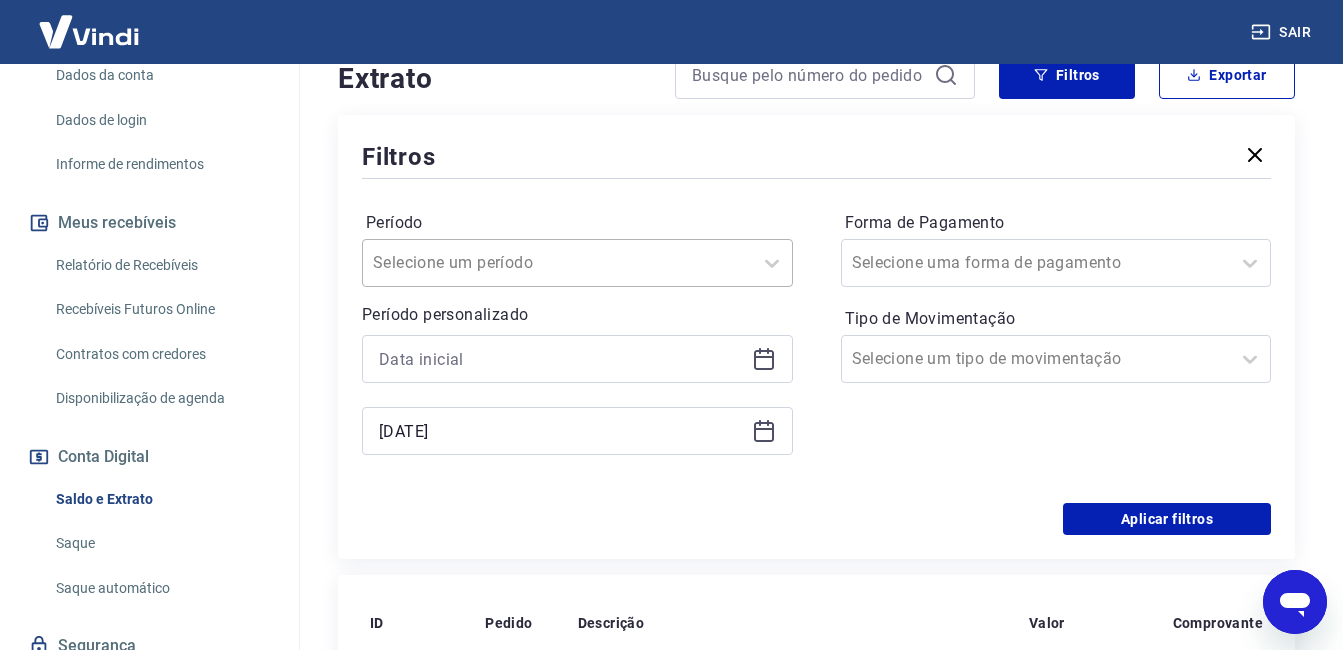 click at bounding box center [557, 263] 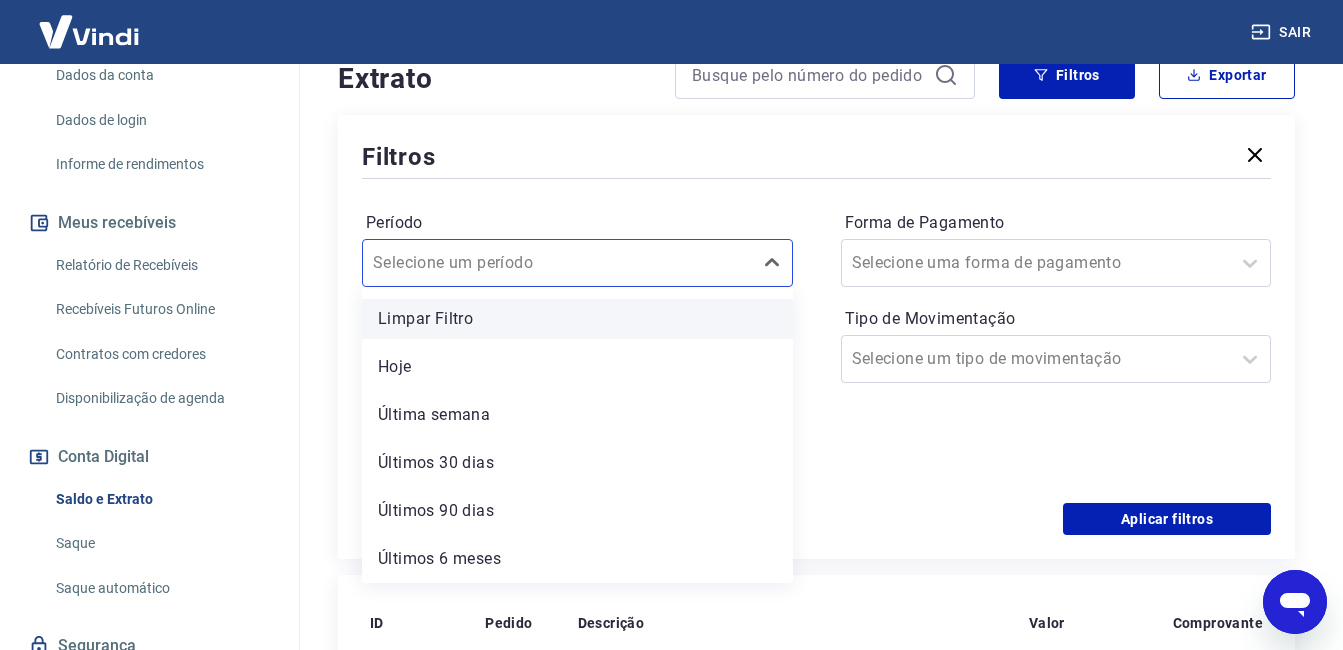 click on "Limpar Filtro" at bounding box center [577, 319] 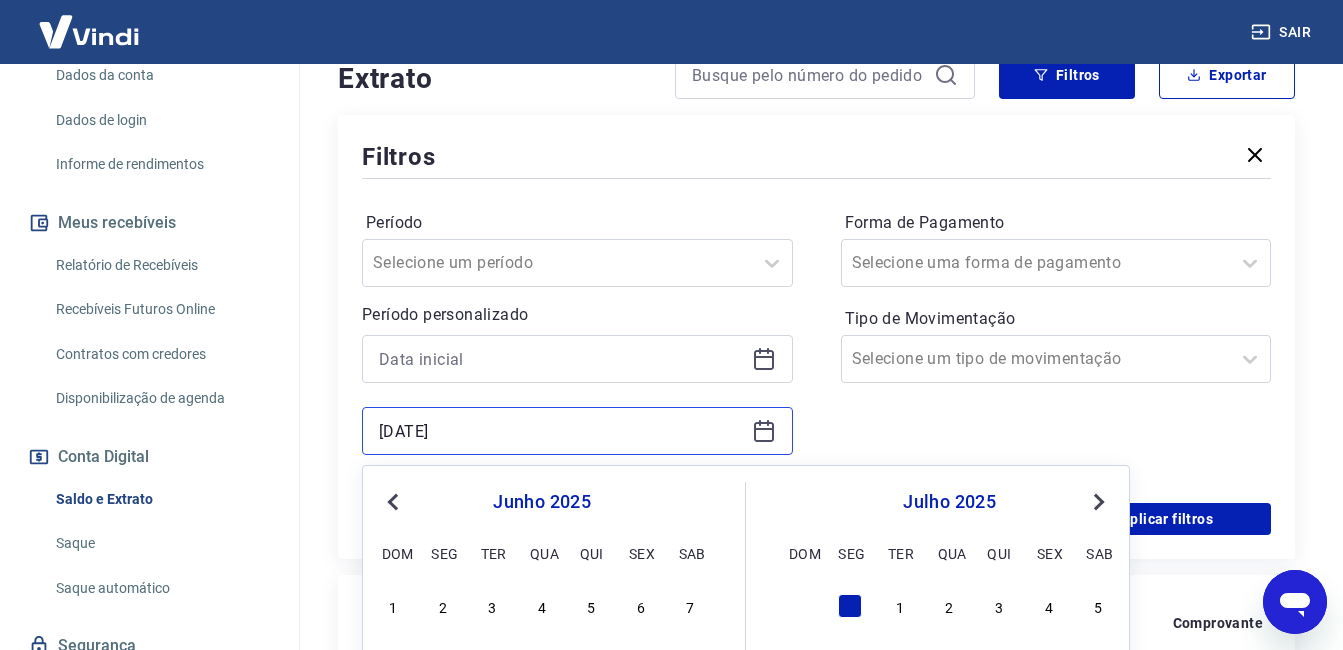 drag, startPoint x: 632, startPoint y: 438, endPoint x: 248, endPoint y: 443, distance: 384.03256 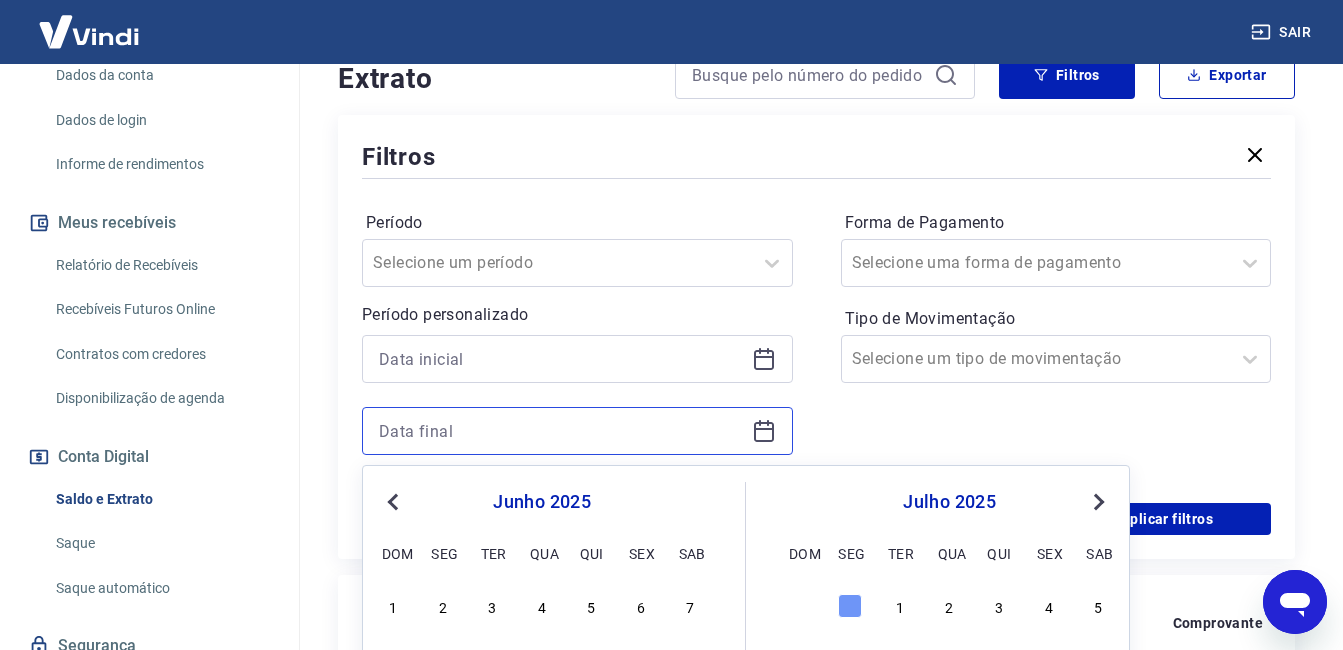 type 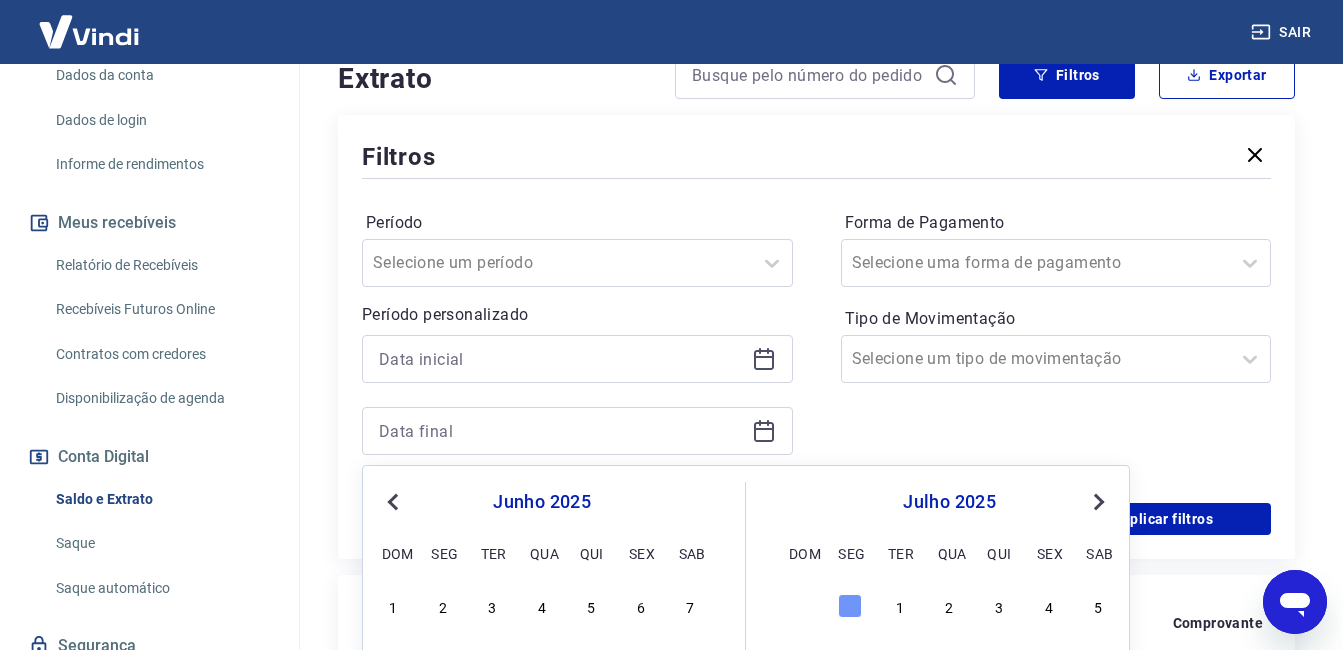 click on "Forma de Pagamento Selecione uma forma de pagamento Tipo de Movimentação Selecione um tipo de movimentação" at bounding box center (1056, 343) 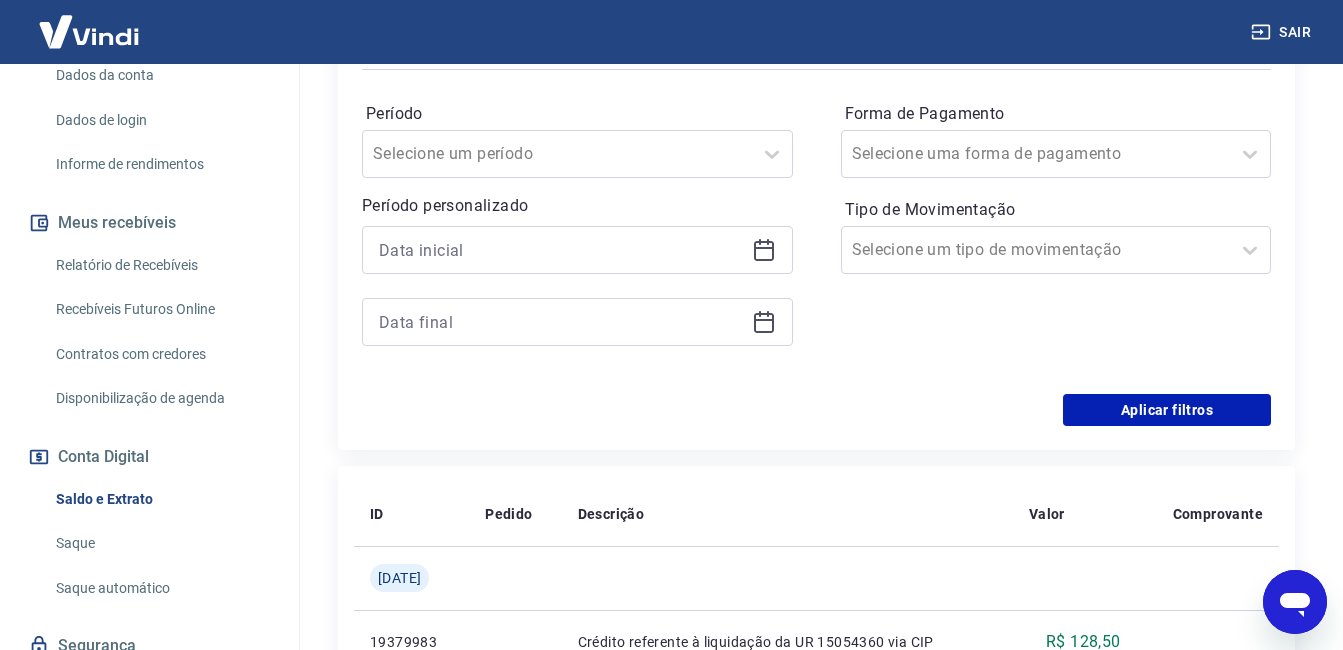 scroll, scrollTop: 732, scrollLeft: 0, axis: vertical 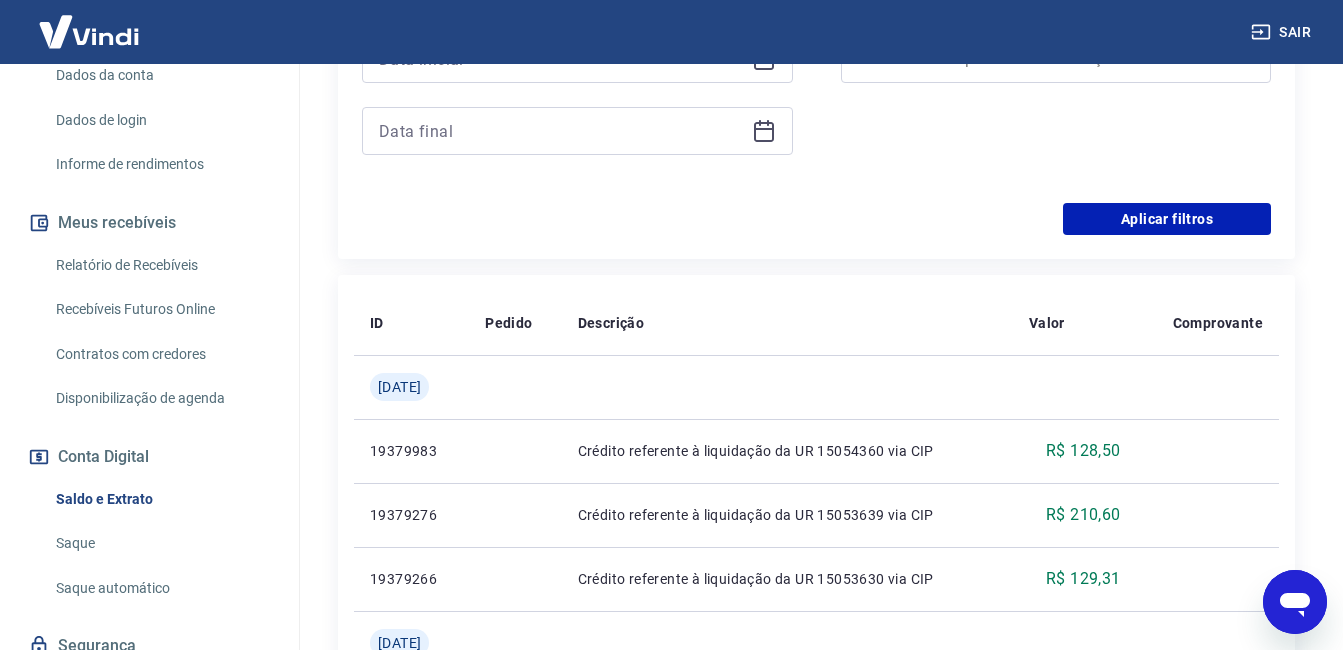 click on "Saldo e Extrato" at bounding box center [161, 499] 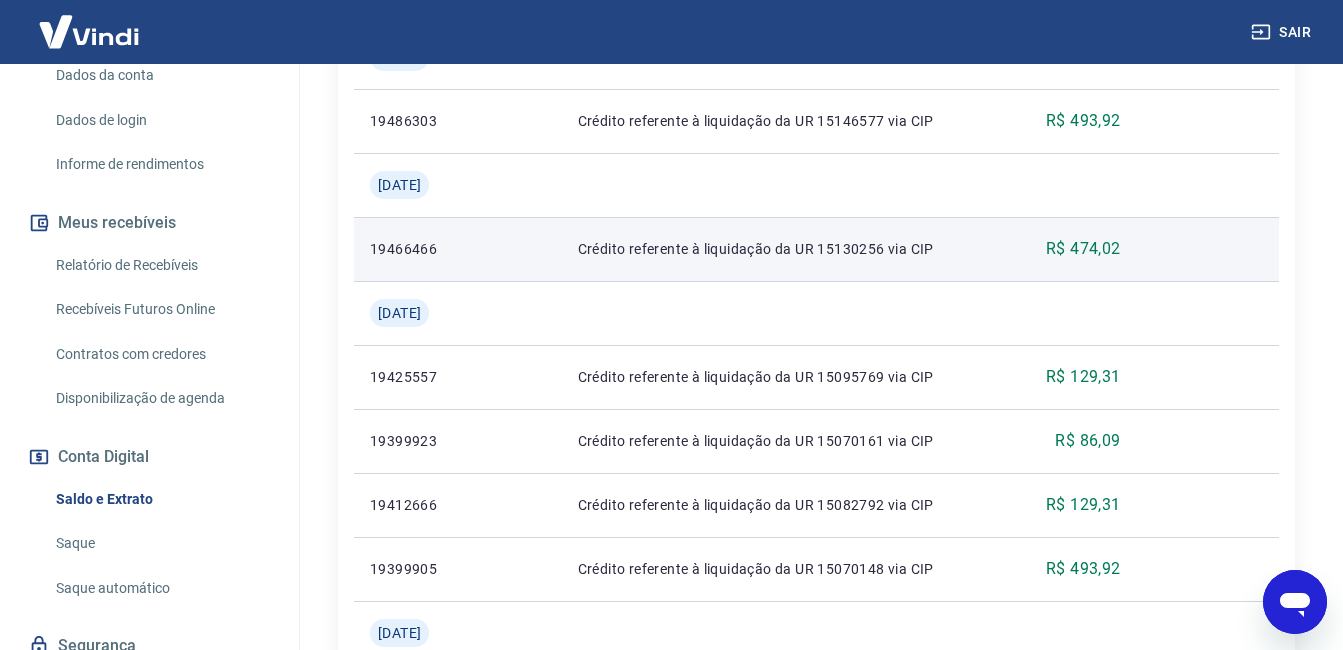 scroll, scrollTop: 1532, scrollLeft: 0, axis: vertical 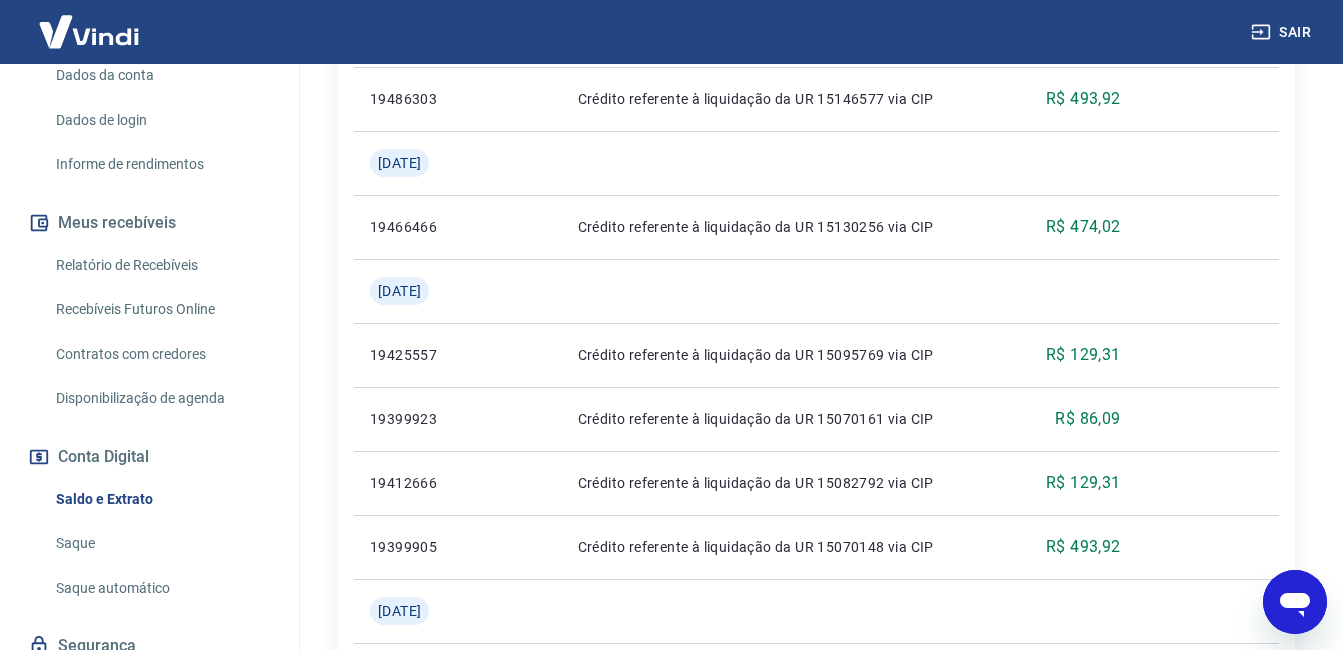click on "Saque" at bounding box center (161, 543) 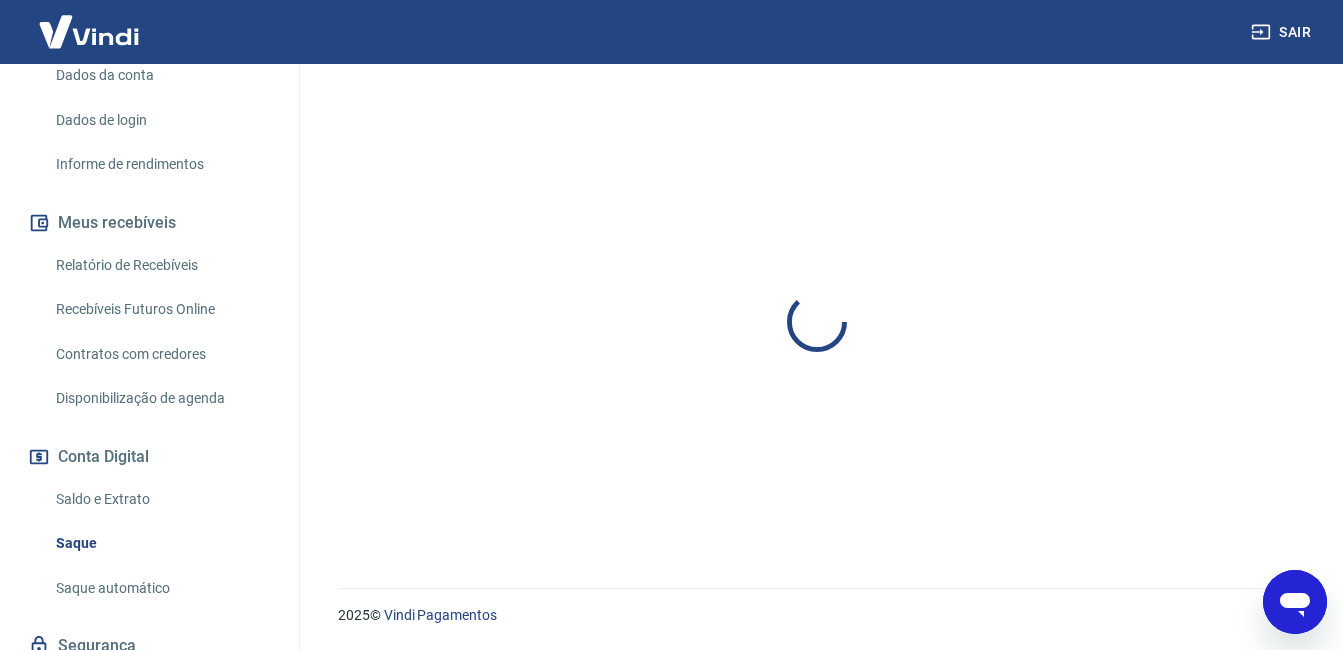 scroll, scrollTop: 0, scrollLeft: 0, axis: both 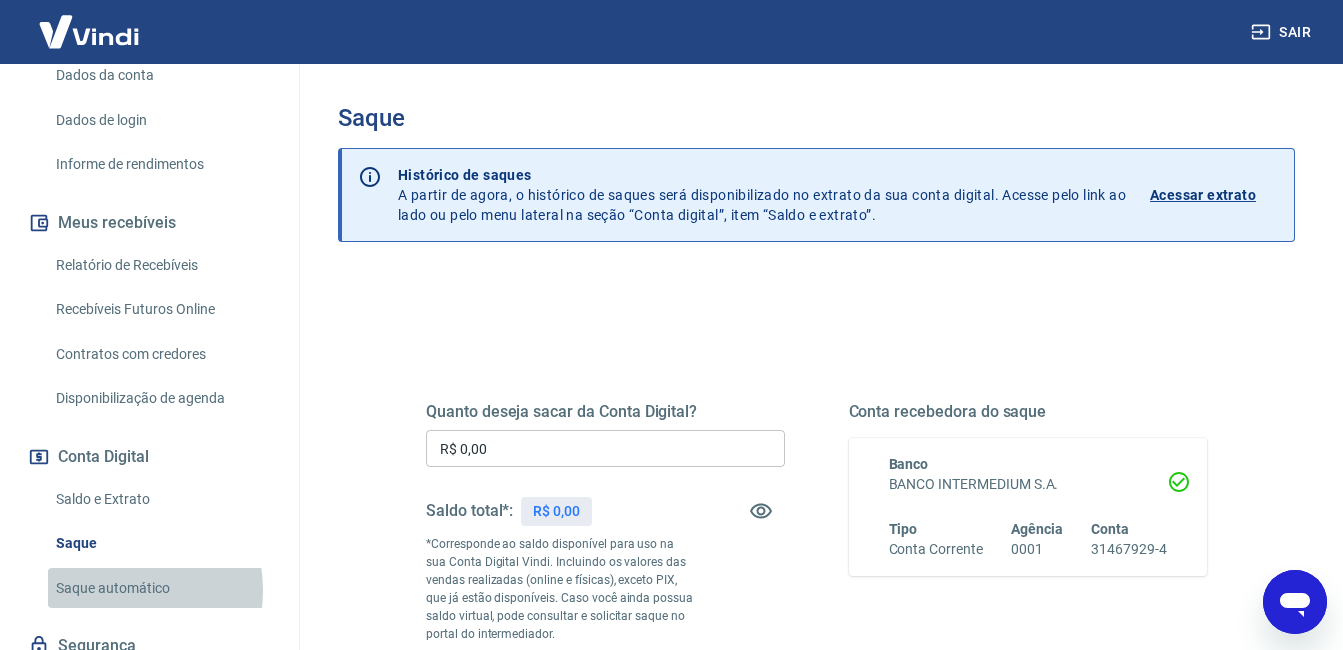 click on "Saque automático" at bounding box center [161, 588] 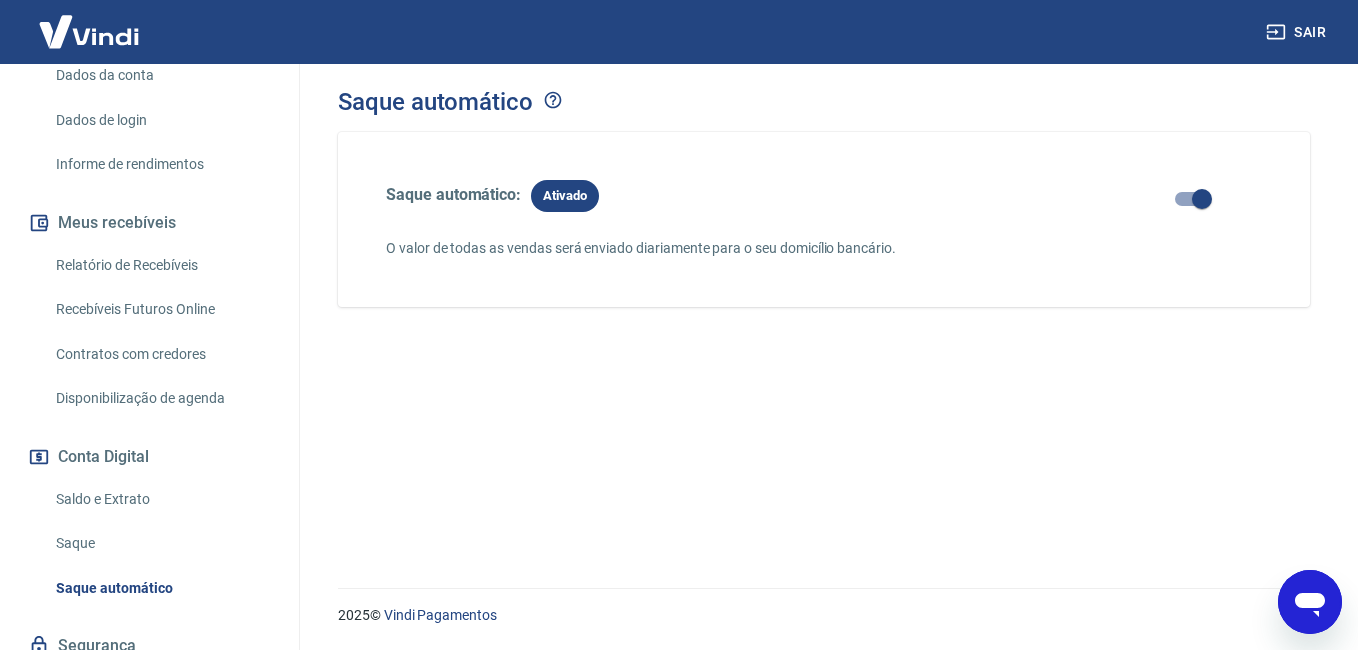 click on "Saldo e Extrato" at bounding box center [161, 499] 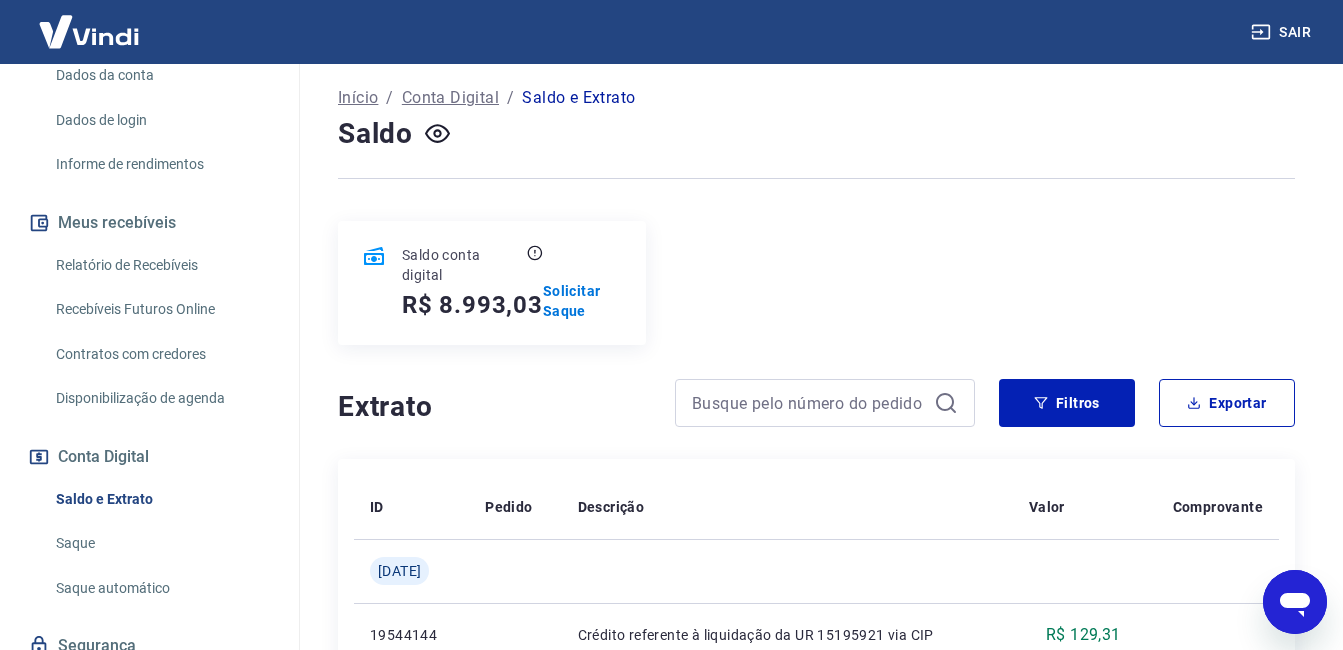 scroll, scrollTop: 100, scrollLeft: 0, axis: vertical 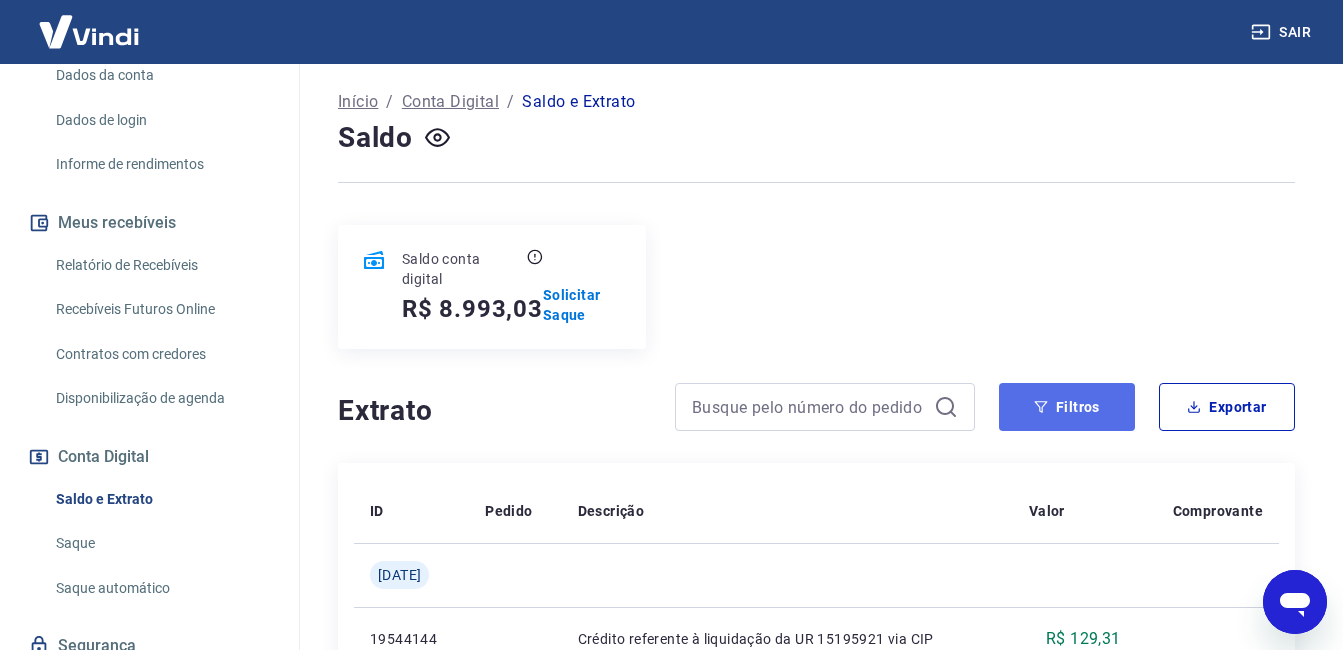 click on "Filtros" at bounding box center (1067, 407) 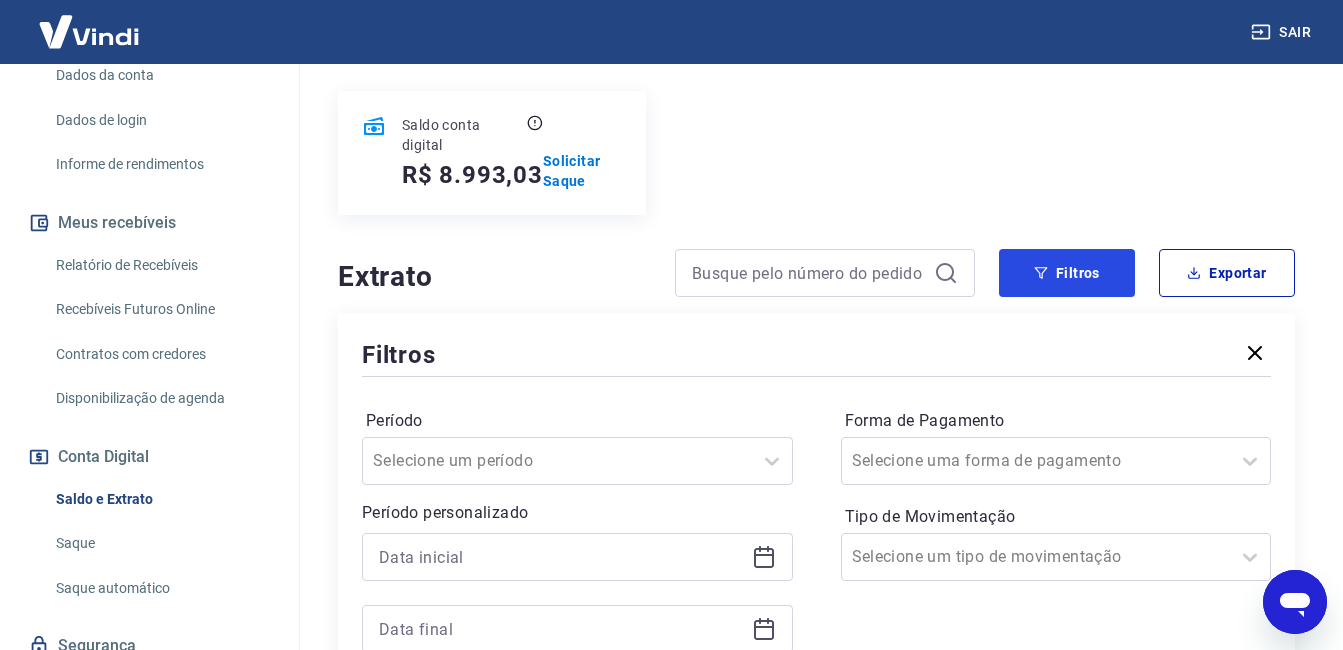 scroll, scrollTop: 400, scrollLeft: 0, axis: vertical 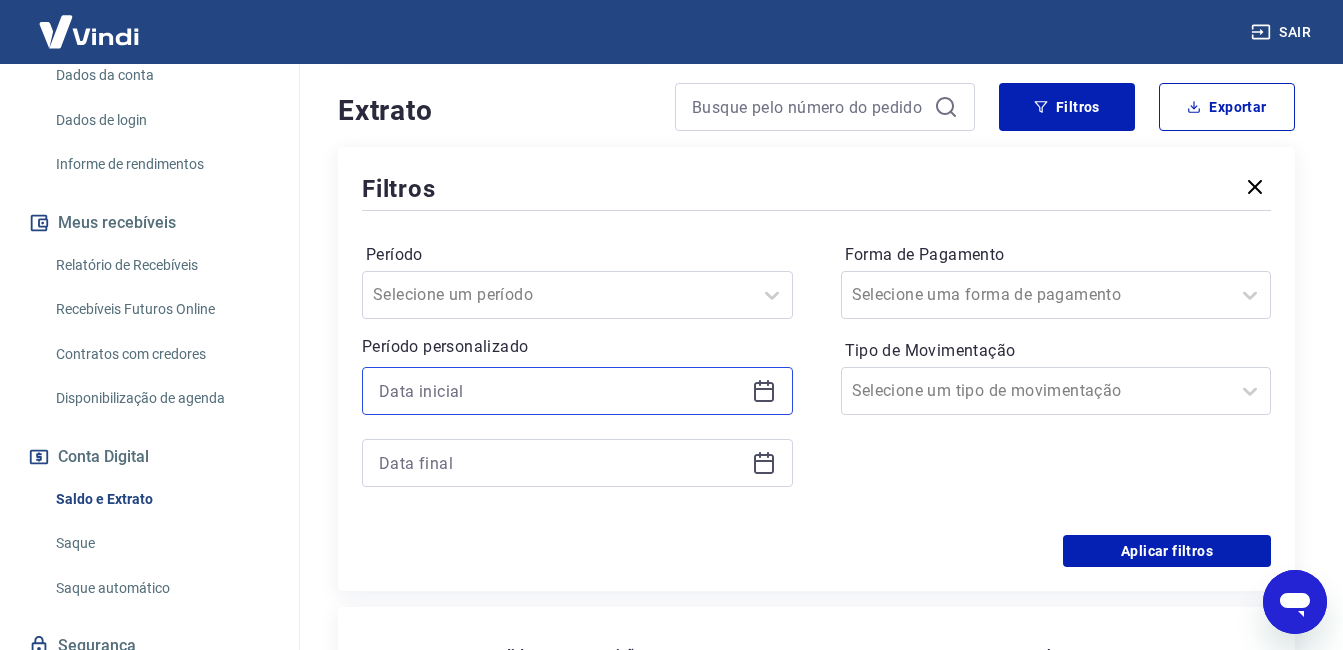 click at bounding box center (561, 391) 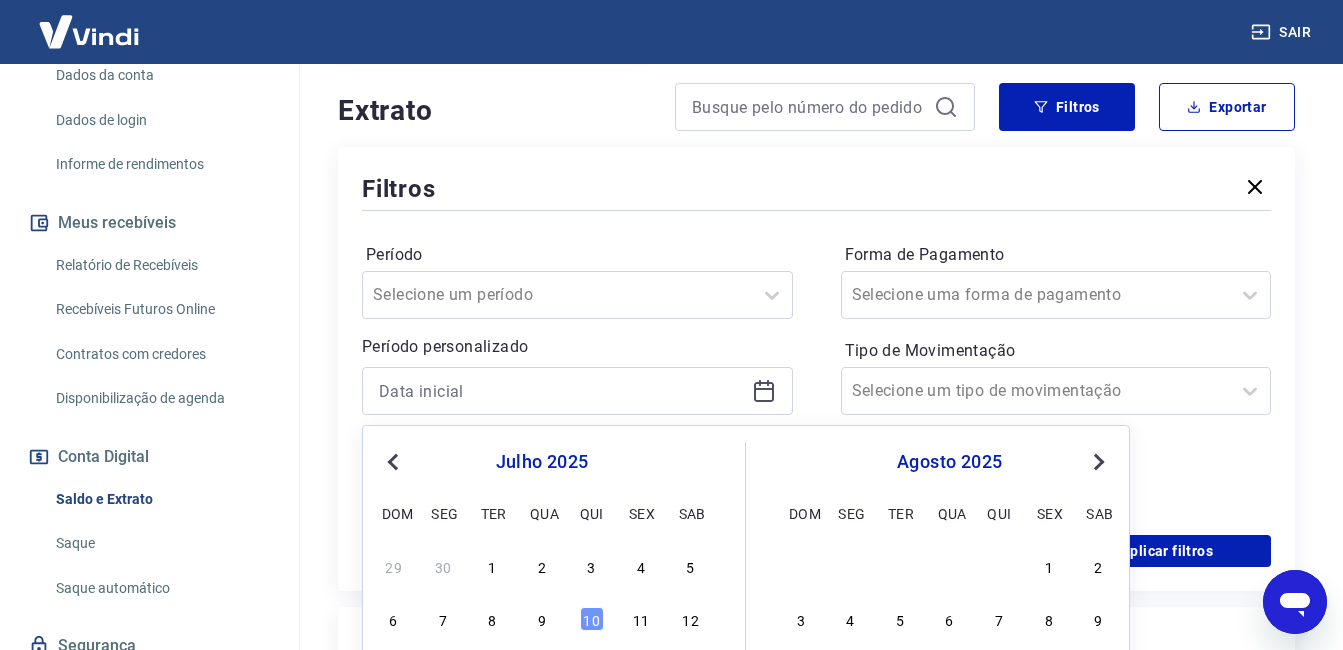 click on "Previous Month" at bounding box center [395, 461] 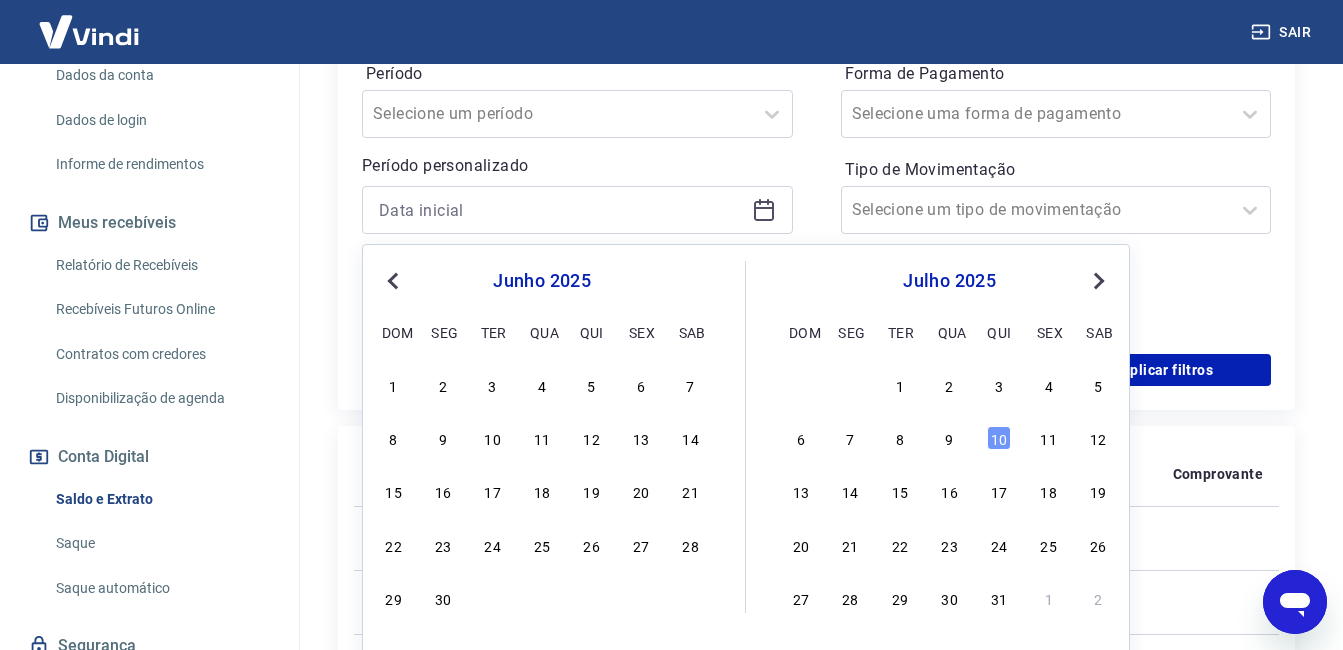 scroll, scrollTop: 600, scrollLeft: 0, axis: vertical 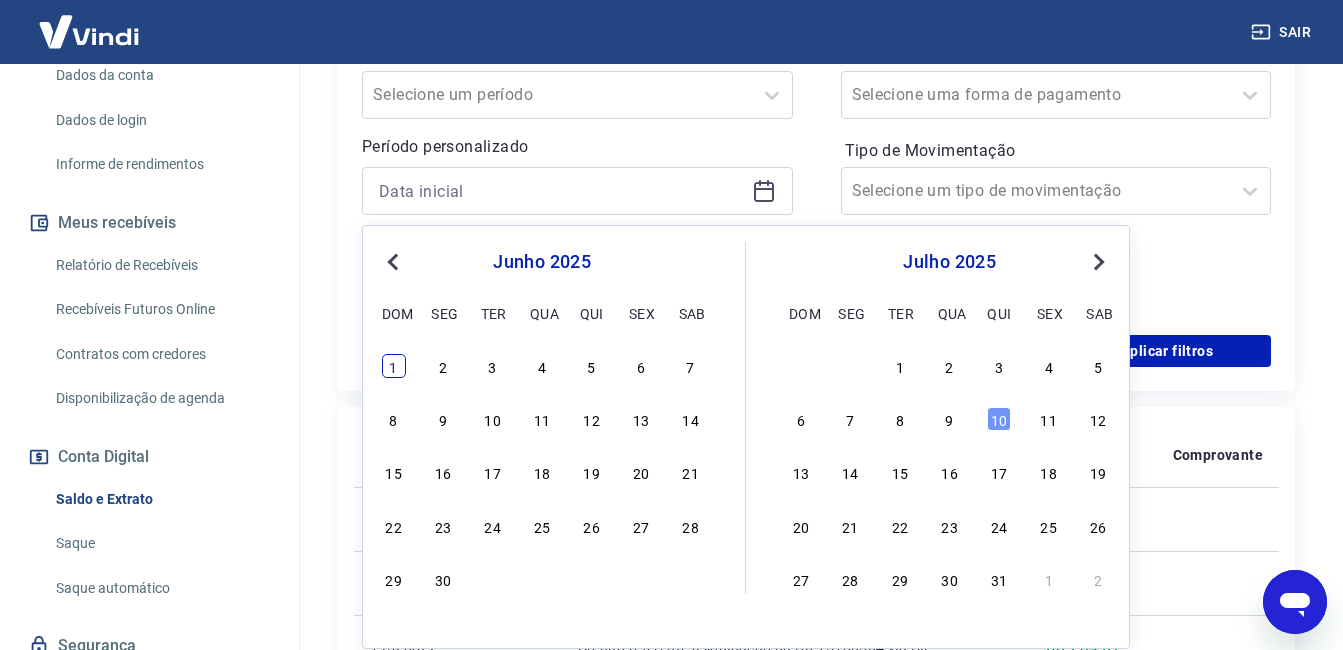 click on "1" at bounding box center [394, 366] 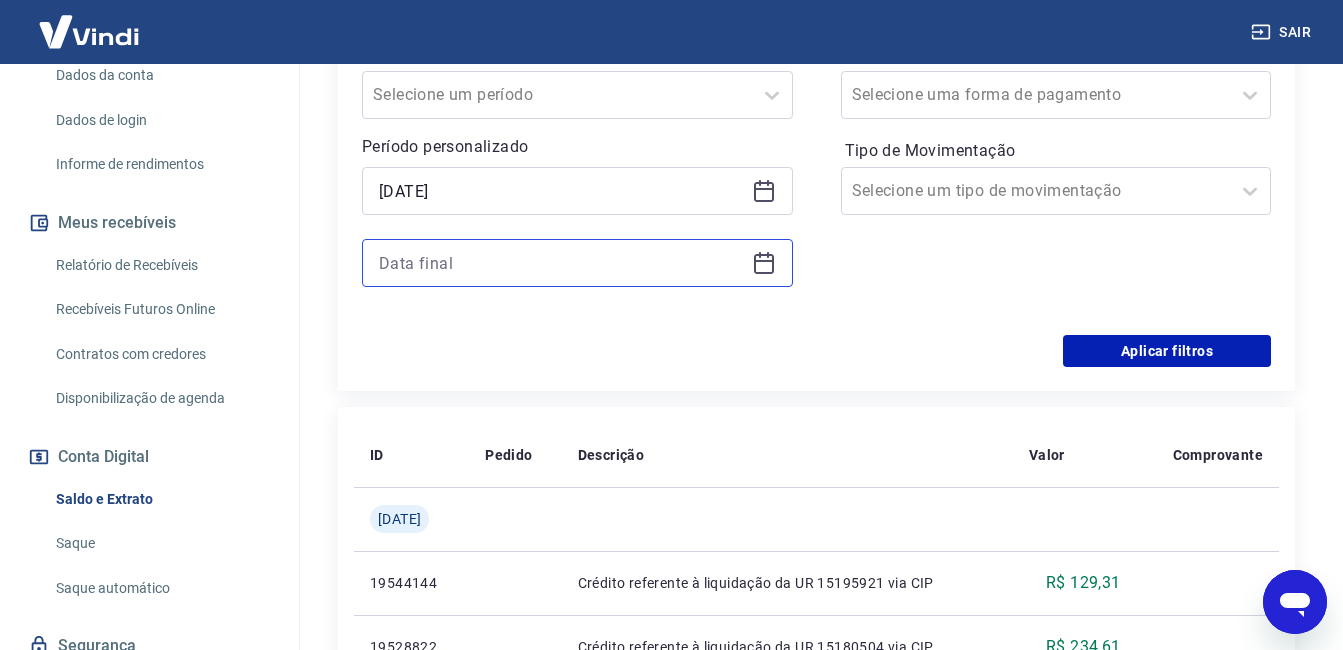 click at bounding box center [561, 263] 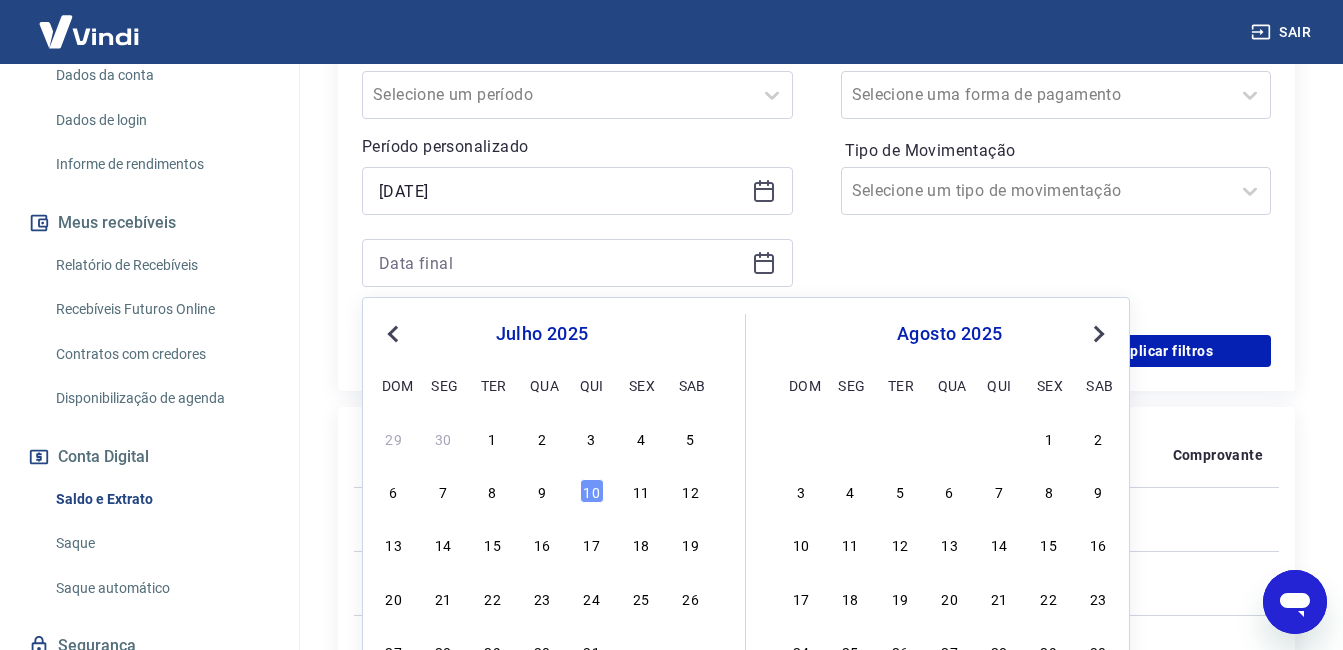 click on "Previous Month" at bounding box center [395, 333] 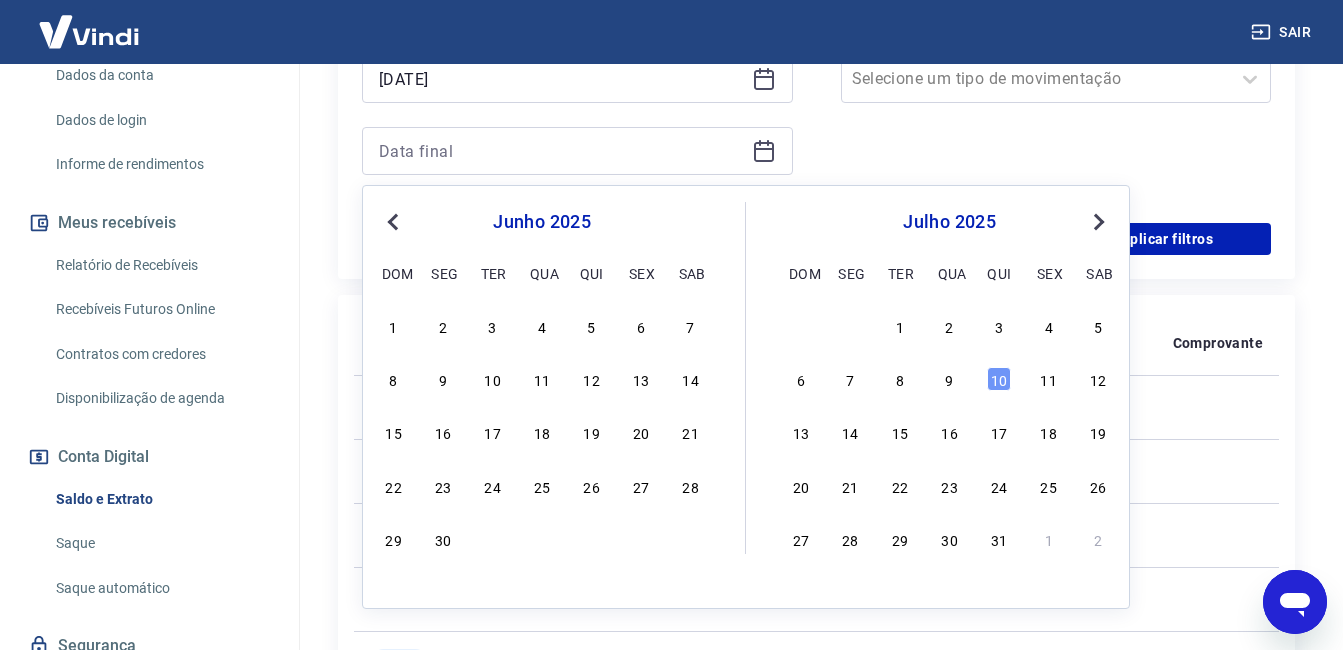 scroll, scrollTop: 800, scrollLeft: 0, axis: vertical 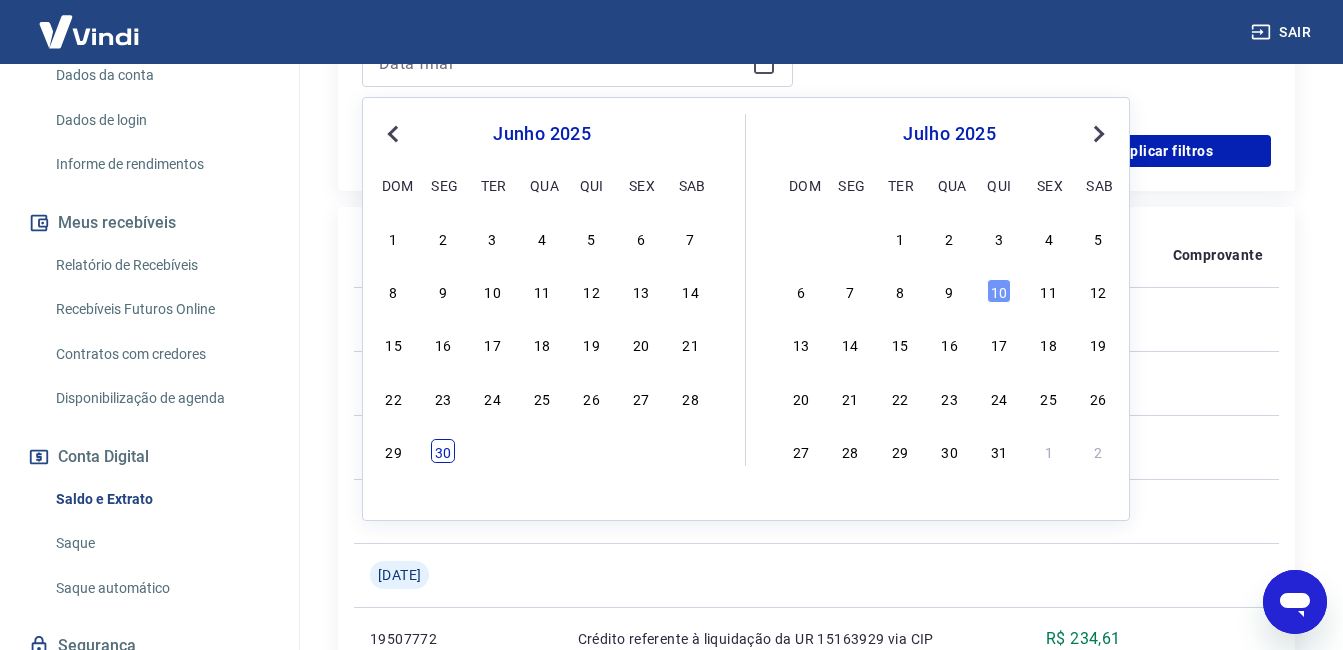click on "30" at bounding box center [443, 451] 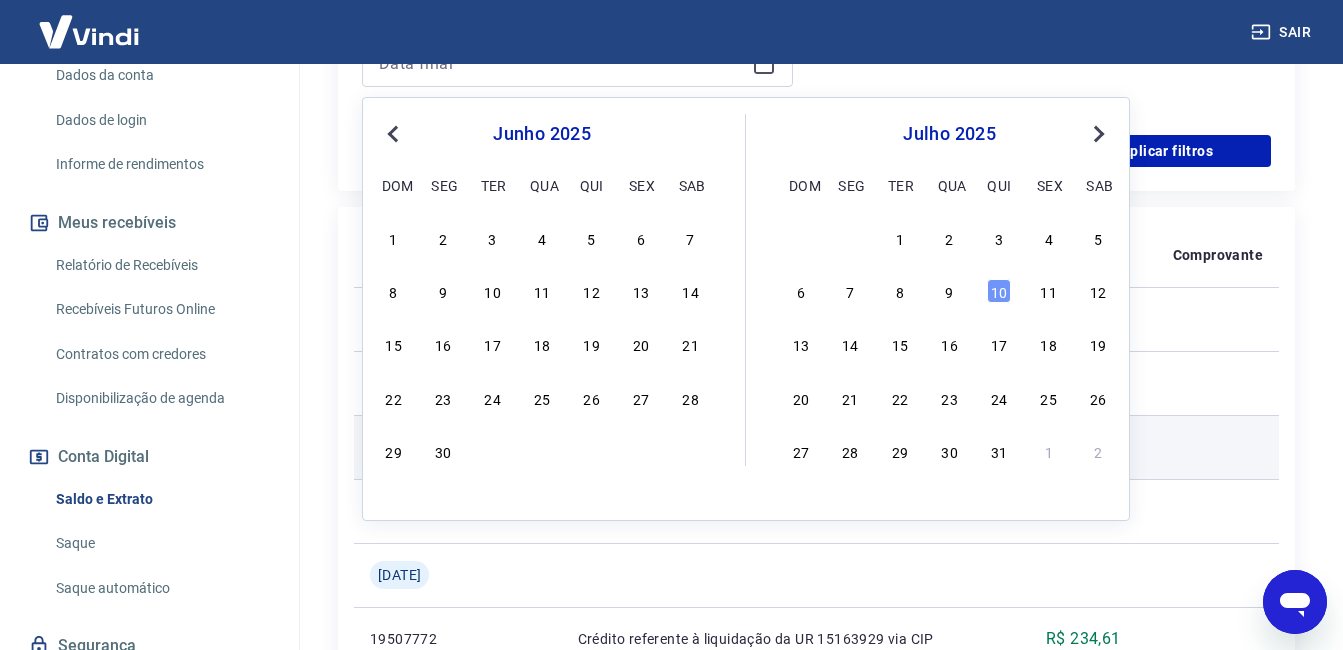 type on "[DATE]" 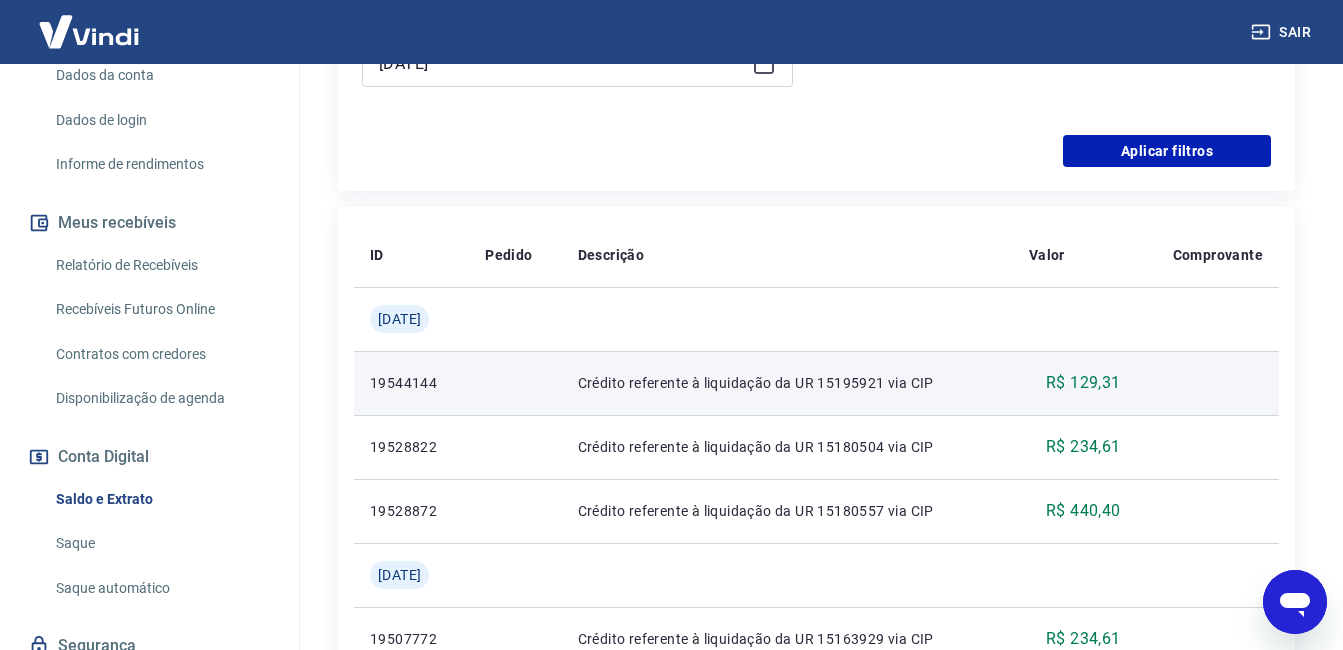 scroll, scrollTop: 600, scrollLeft: 0, axis: vertical 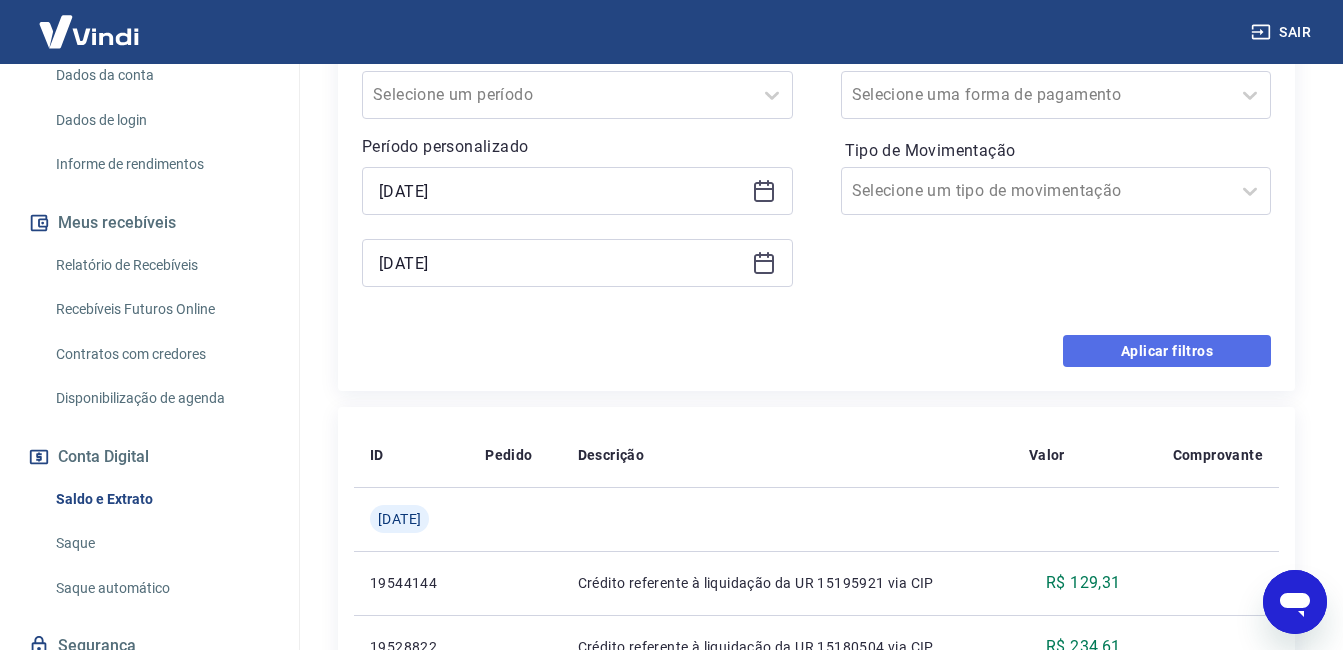 click on "Aplicar filtros" at bounding box center (1167, 351) 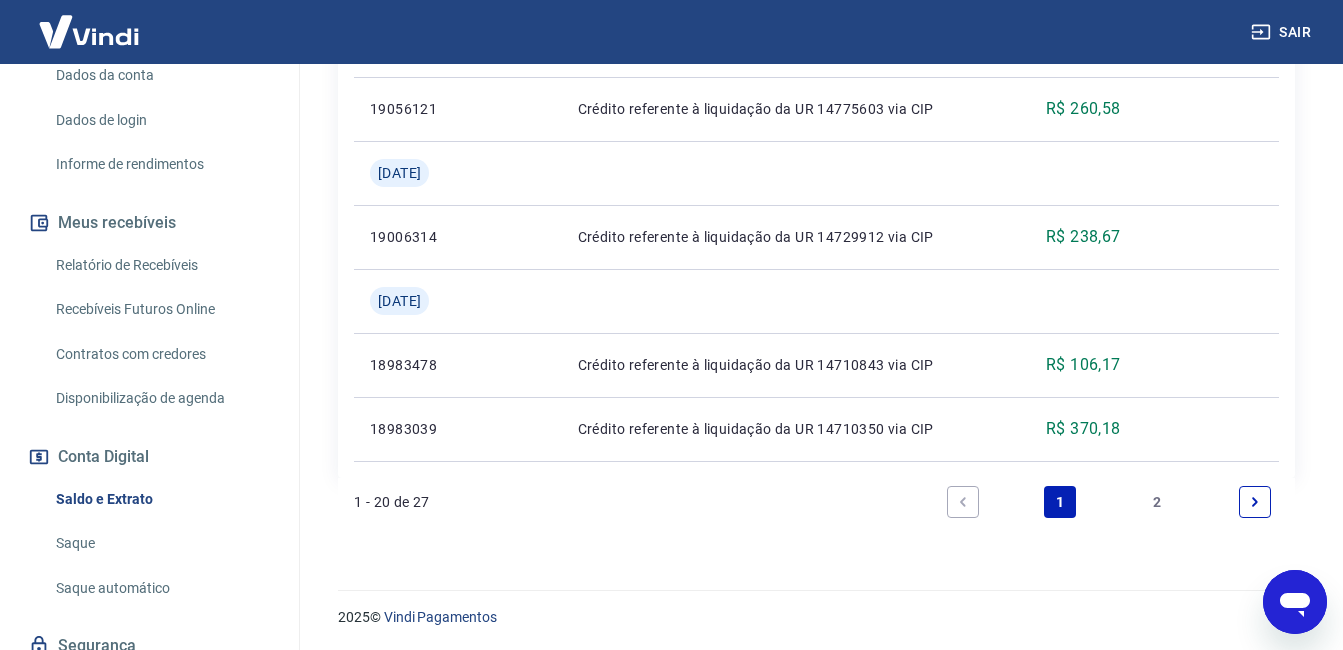 scroll, scrollTop: 2232, scrollLeft: 0, axis: vertical 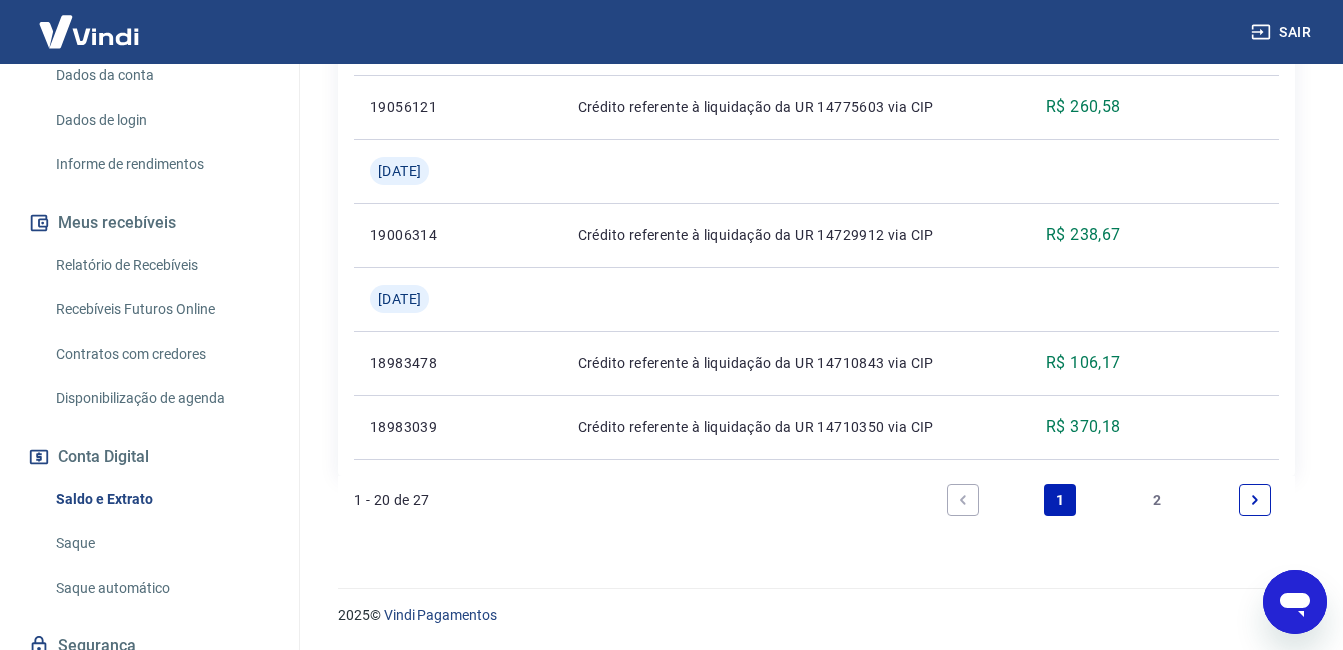 click on "2" at bounding box center (1158, 500) 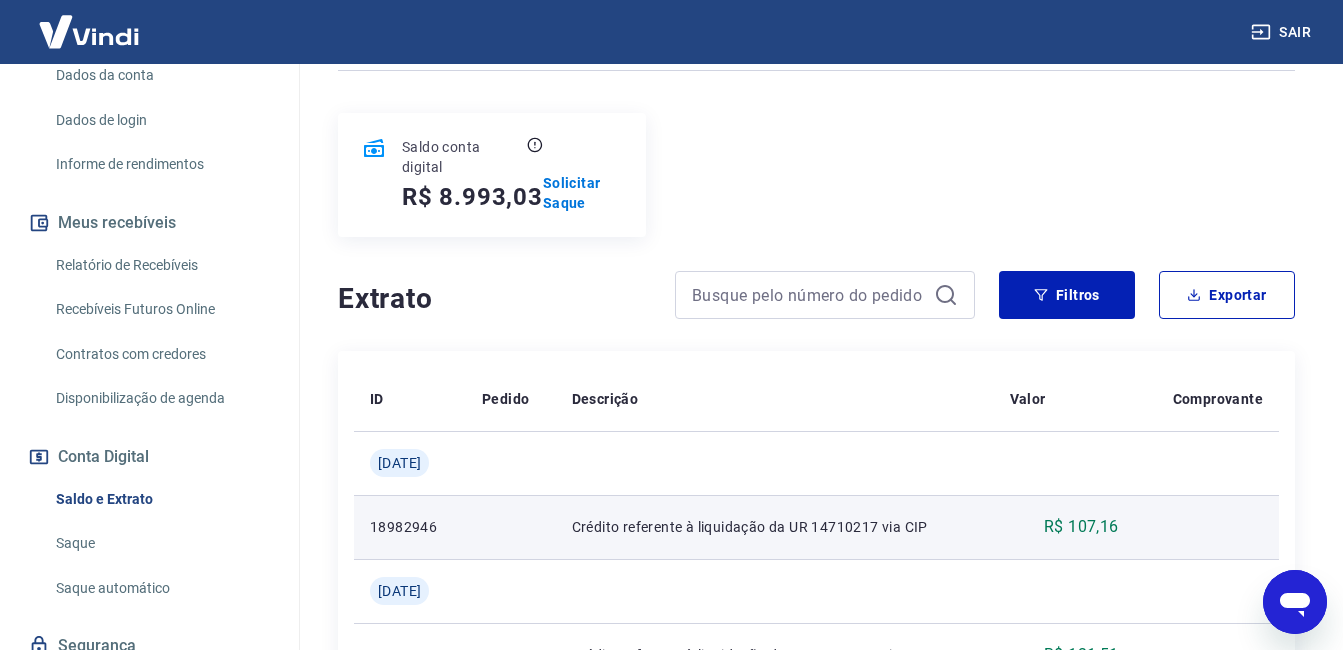 scroll, scrollTop: 0, scrollLeft: 0, axis: both 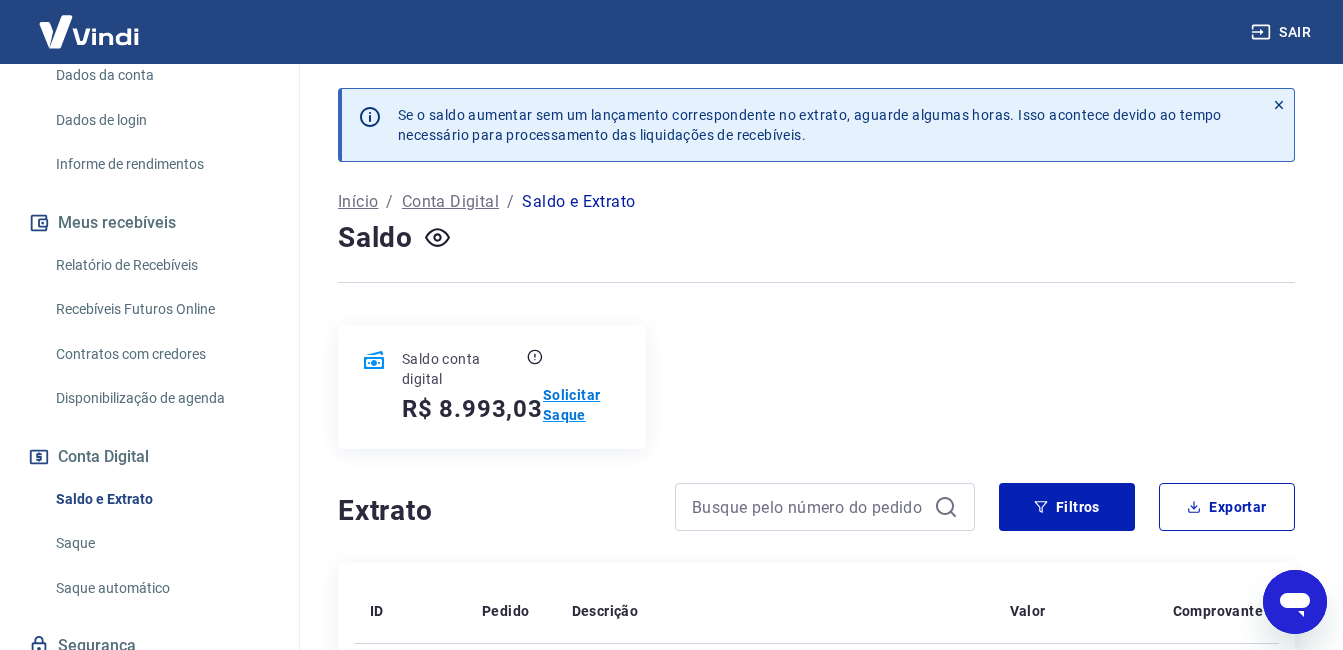 click on "Solicitar Saque" at bounding box center [583, 405] 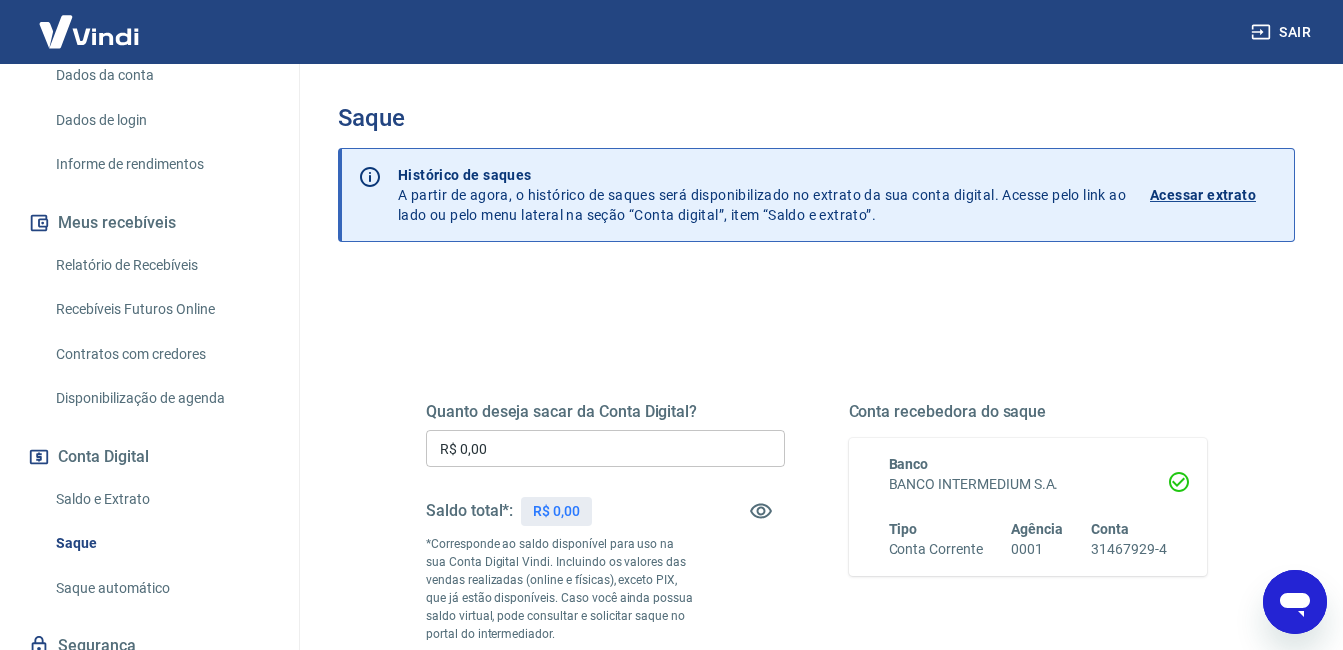 click on "R$ 0,00" at bounding box center (605, 448) 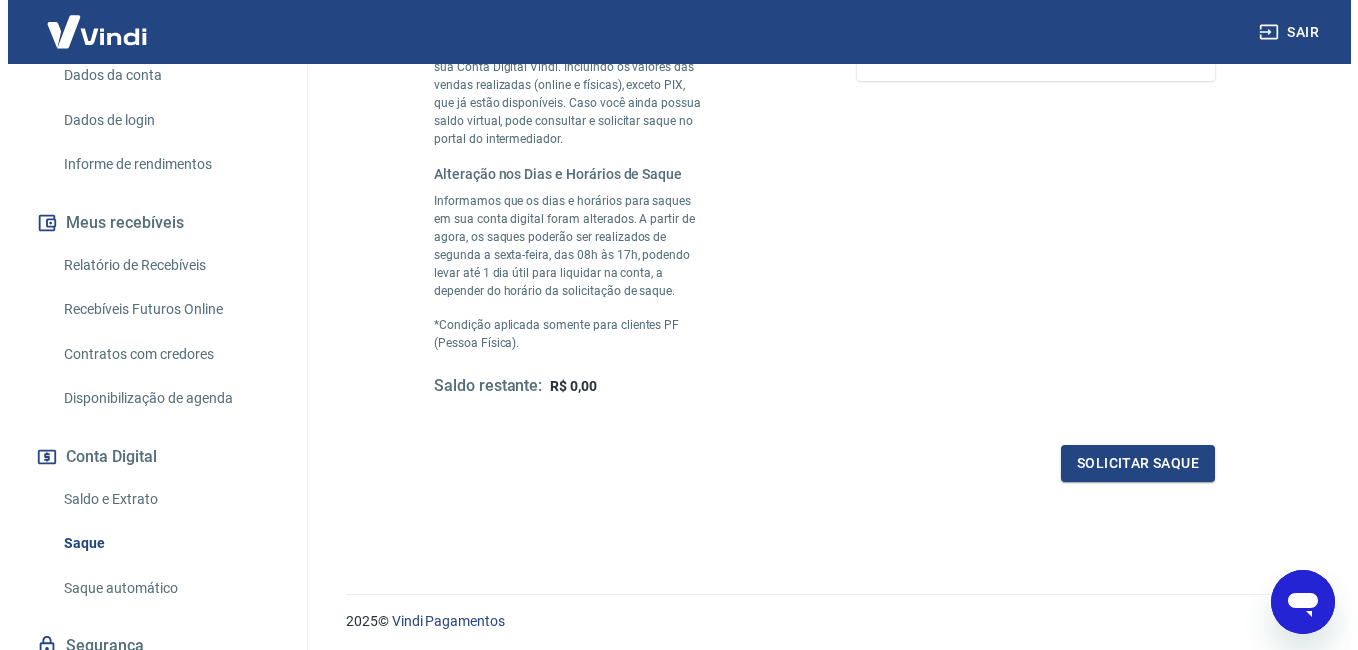 scroll, scrollTop: 500, scrollLeft: 0, axis: vertical 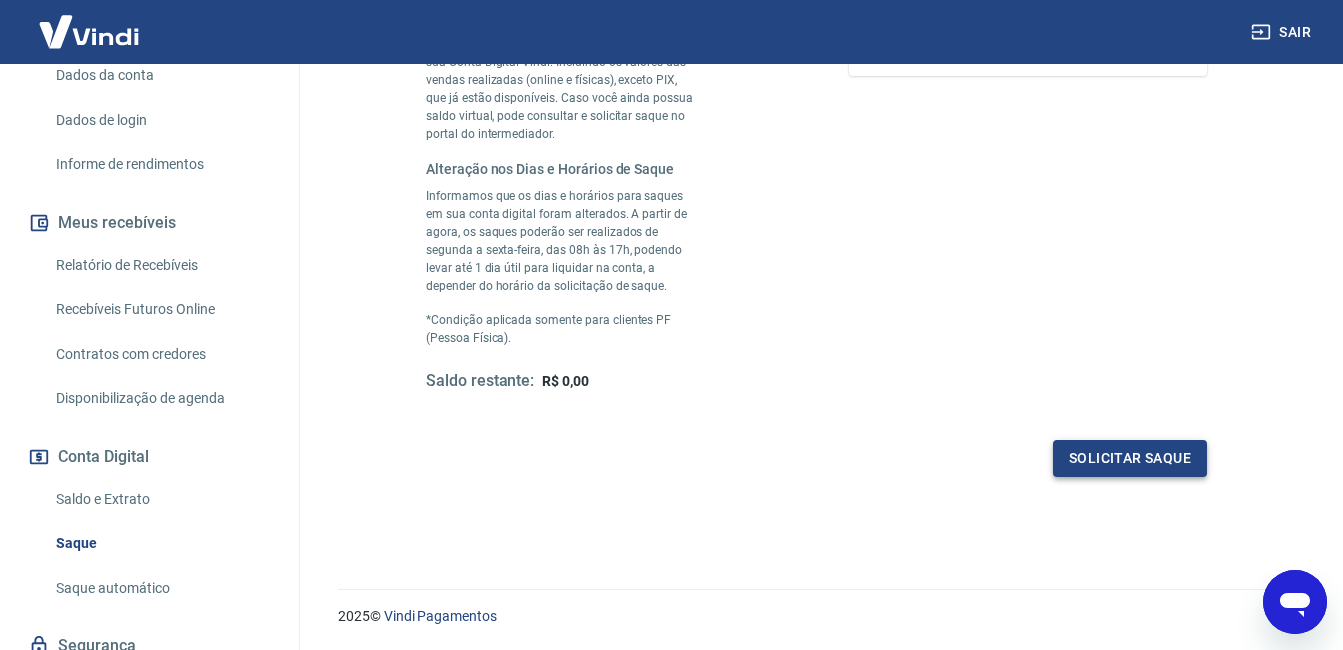 type on "R$ 8.993,03" 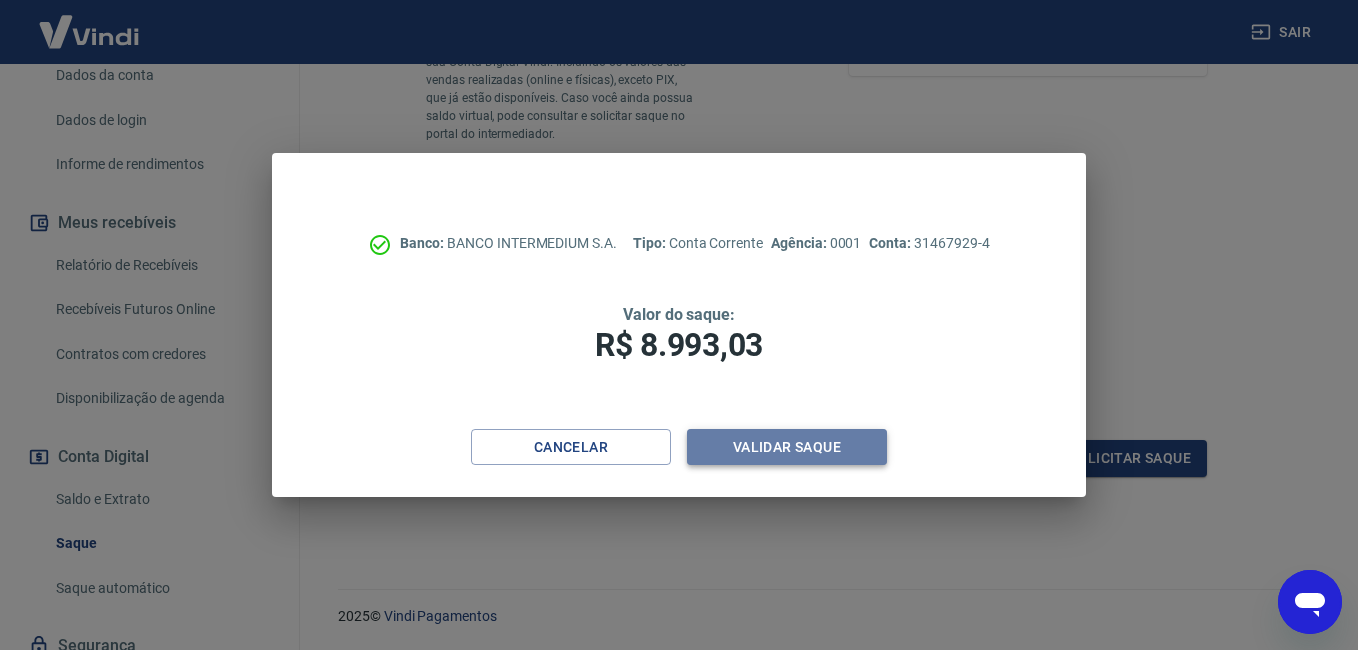 click on "Validar saque" at bounding box center [787, 447] 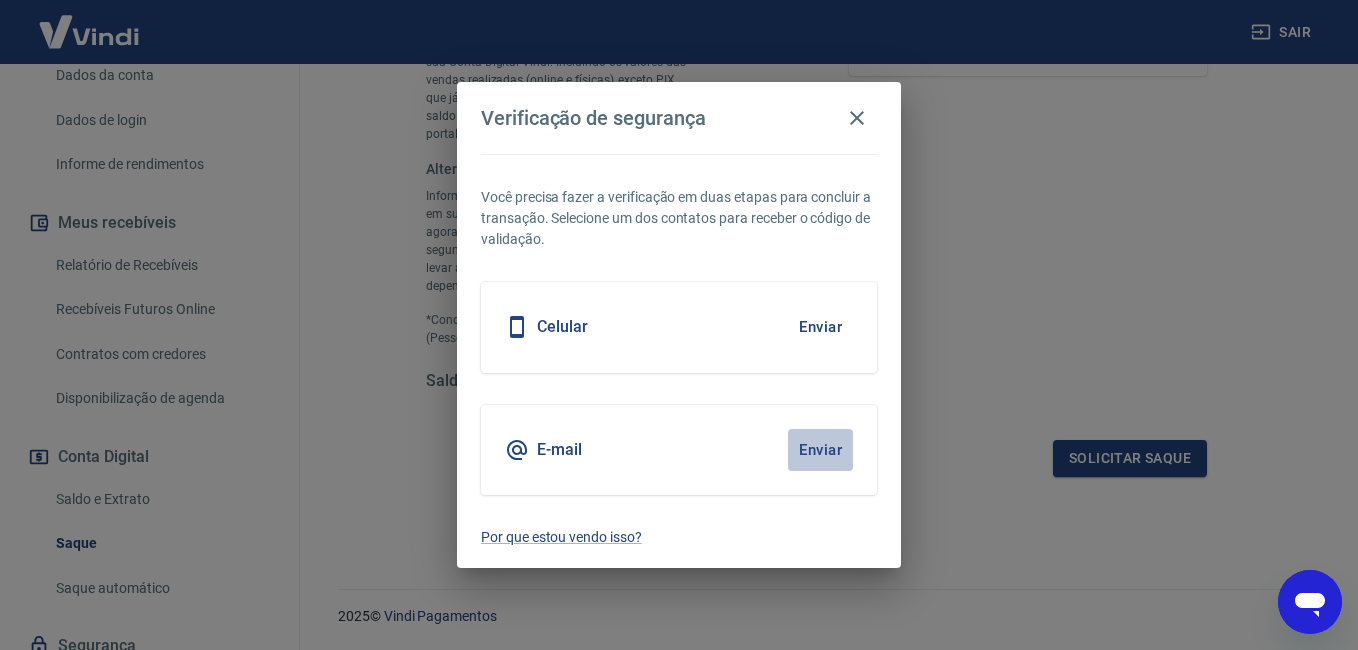click on "Enviar" at bounding box center (820, 450) 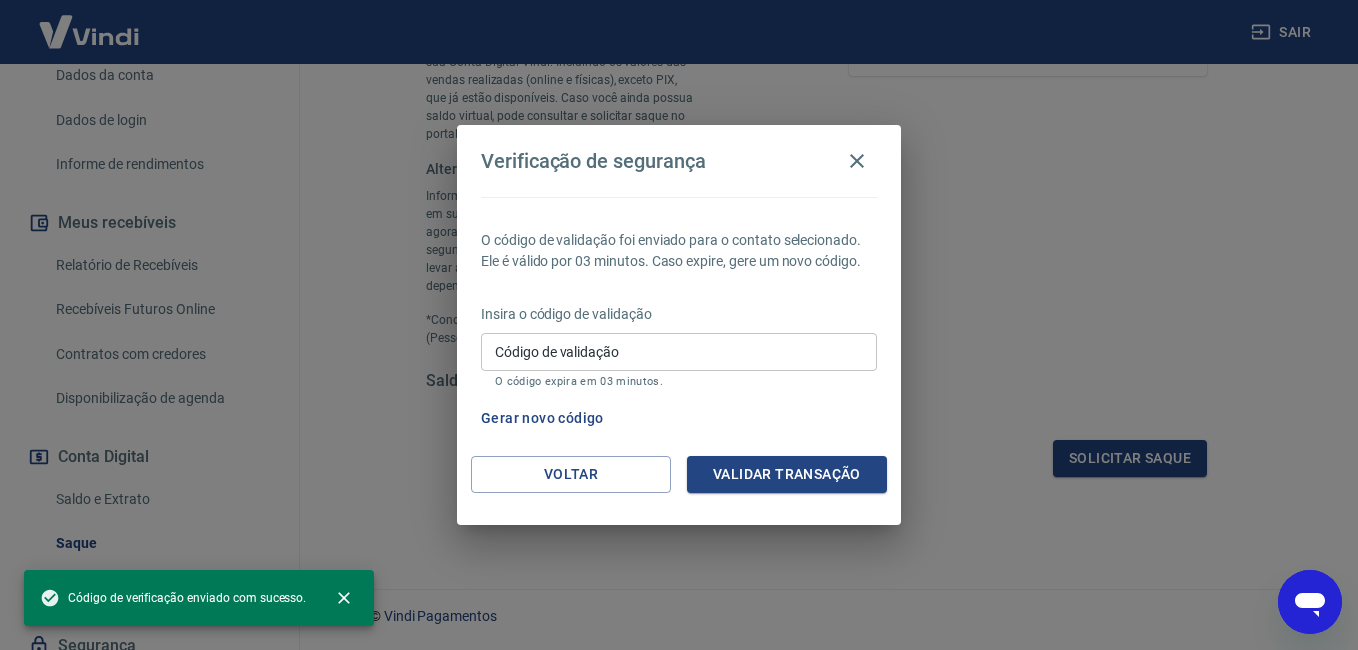 click on "Código de validação" at bounding box center [679, 351] 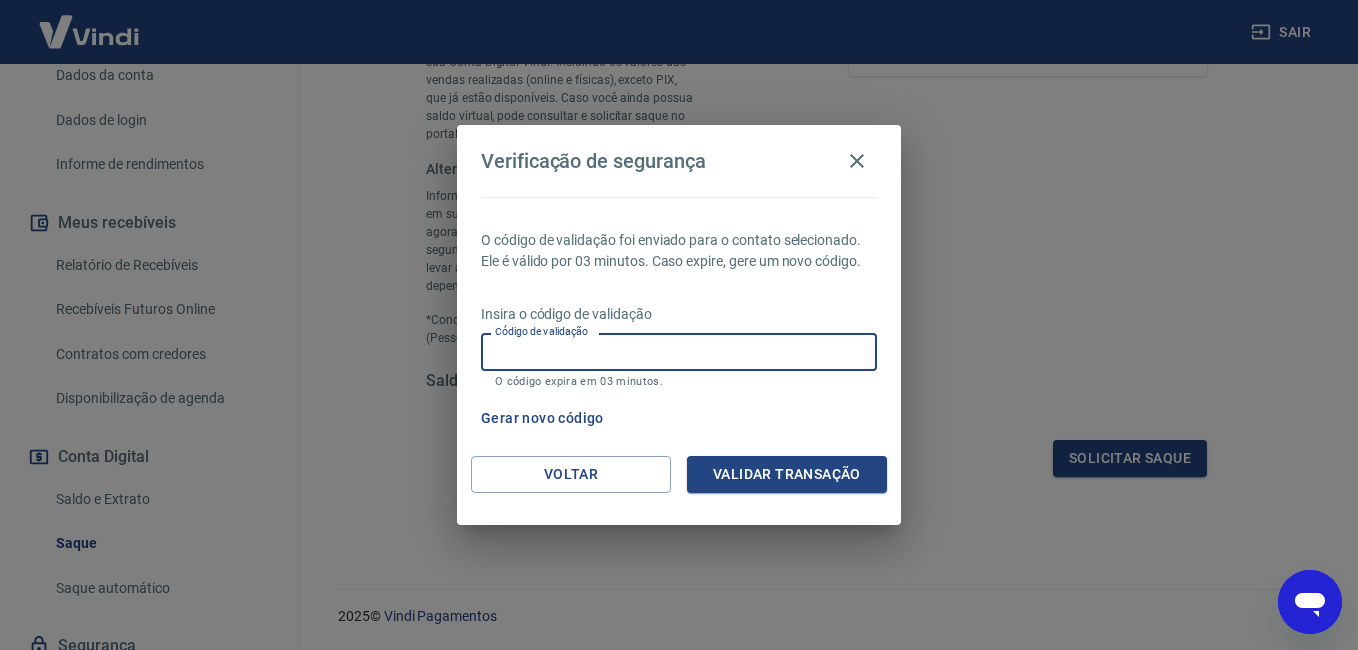 paste on "173426" 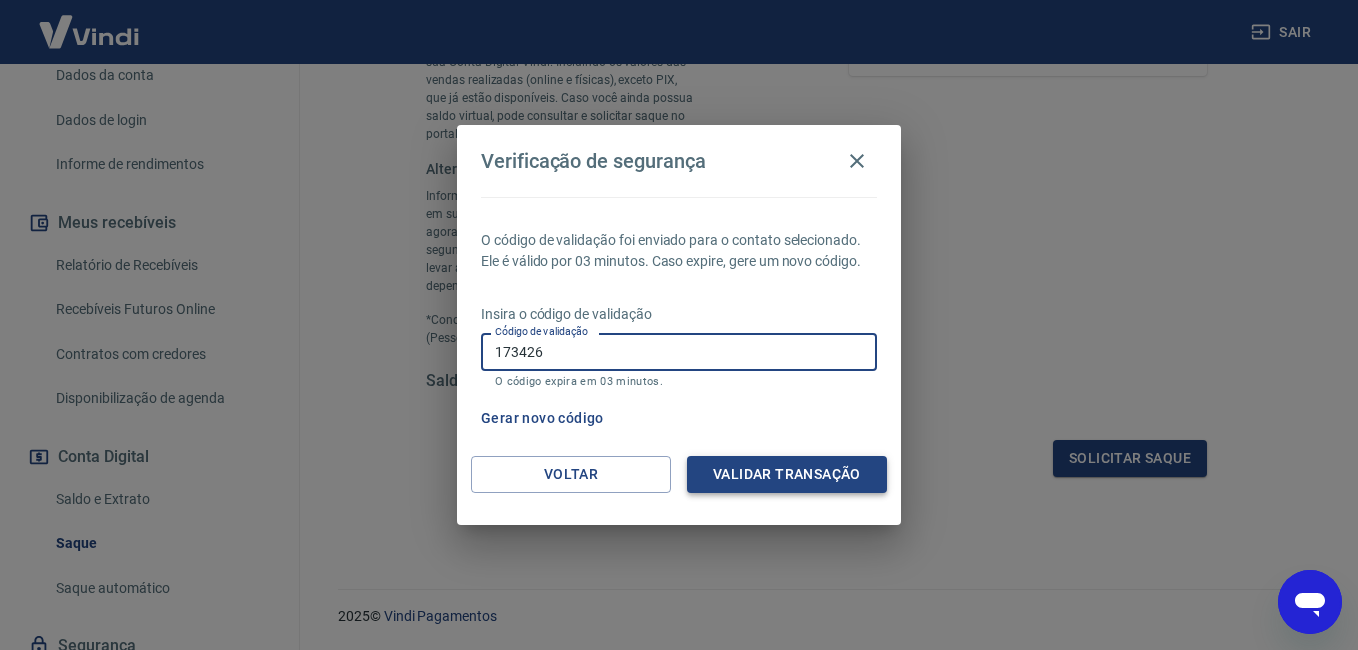 type on "173426" 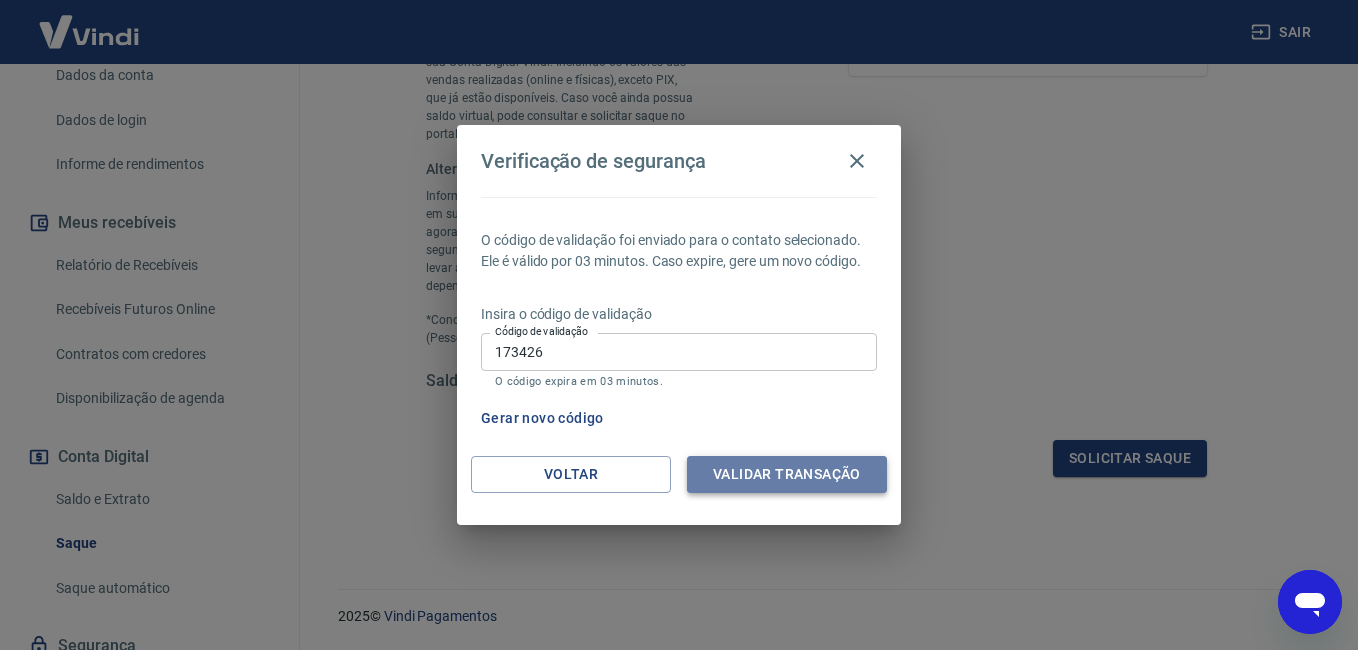 click on "Validar transação" at bounding box center (787, 474) 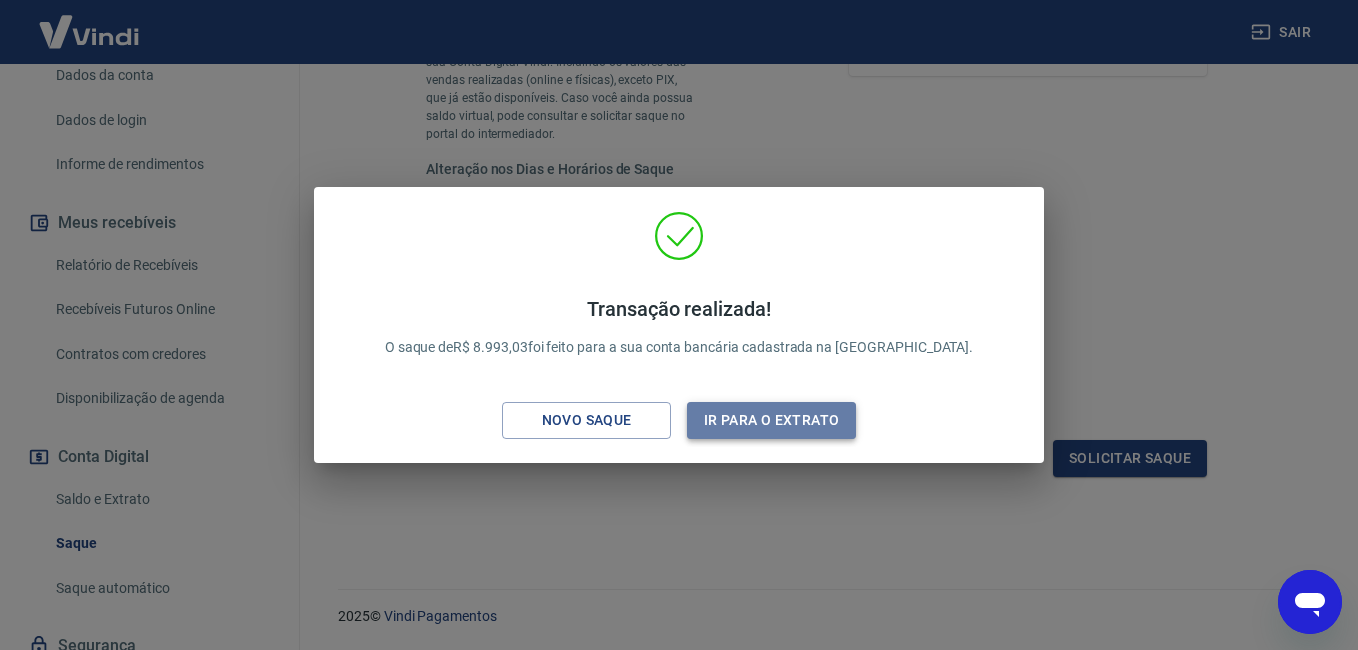 click on "Ir para o extrato" at bounding box center [771, 420] 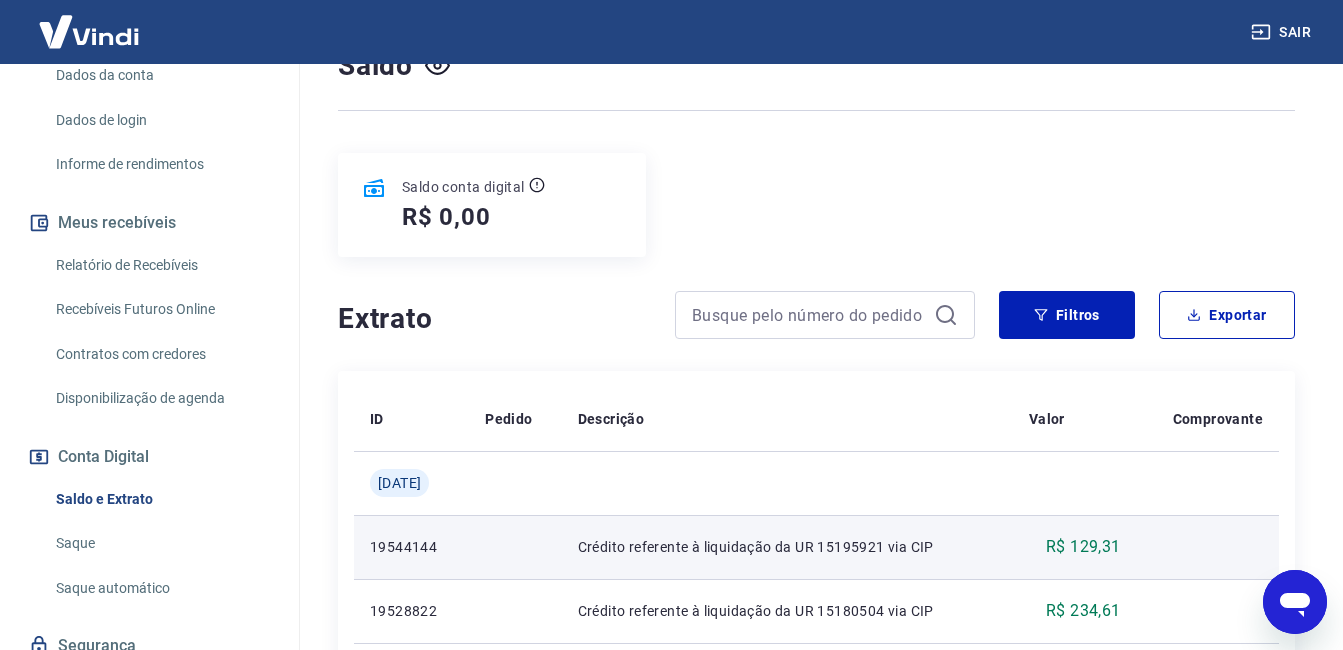 scroll, scrollTop: 0, scrollLeft: 0, axis: both 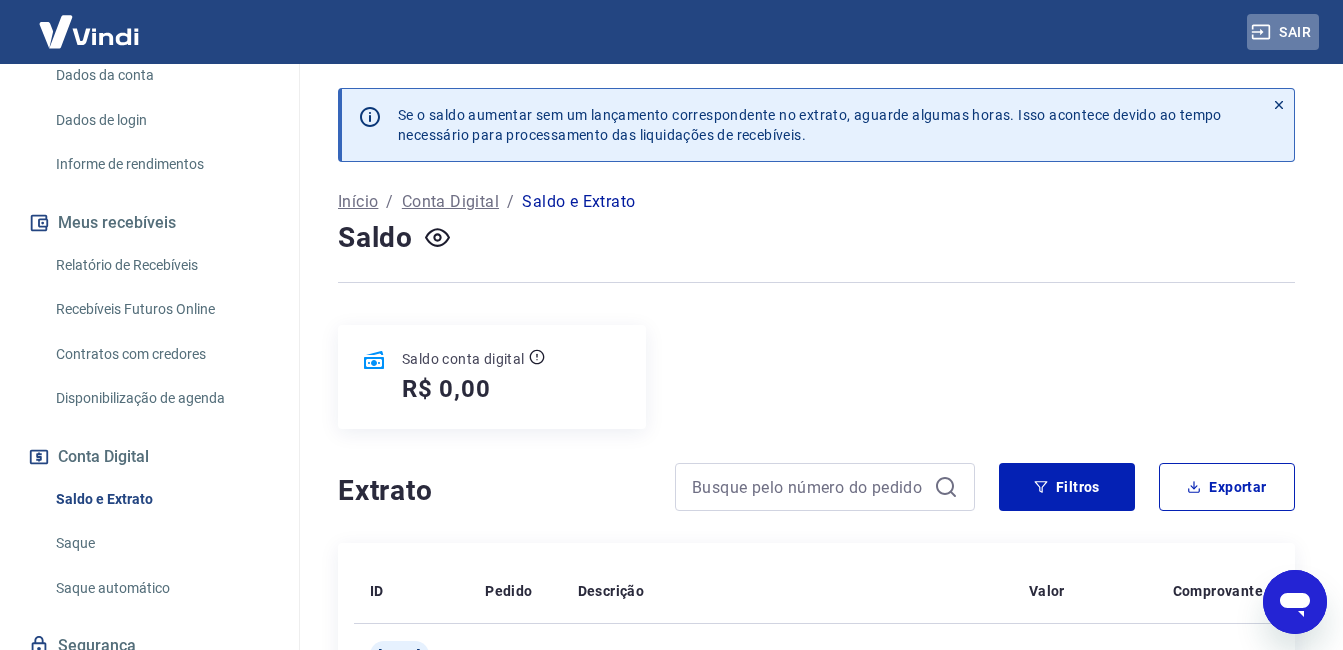 click on "Sair" at bounding box center [1283, 32] 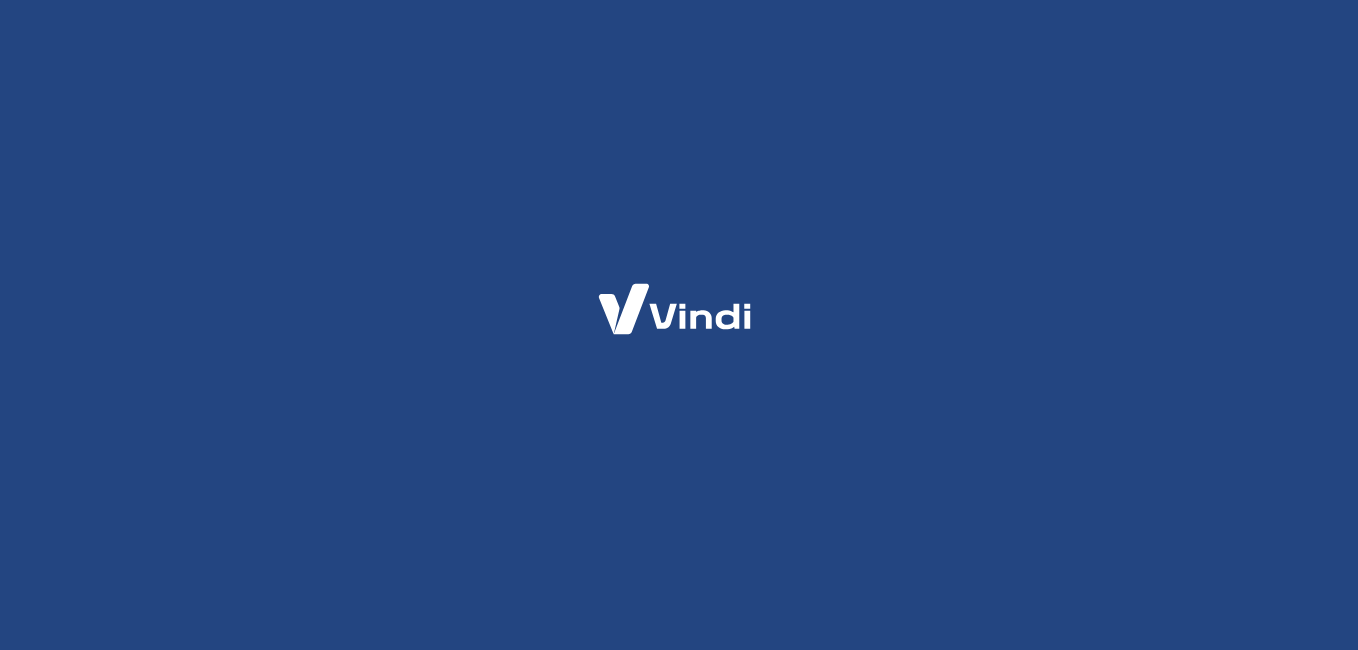 scroll, scrollTop: 0, scrollLeft: 0, axis: both 